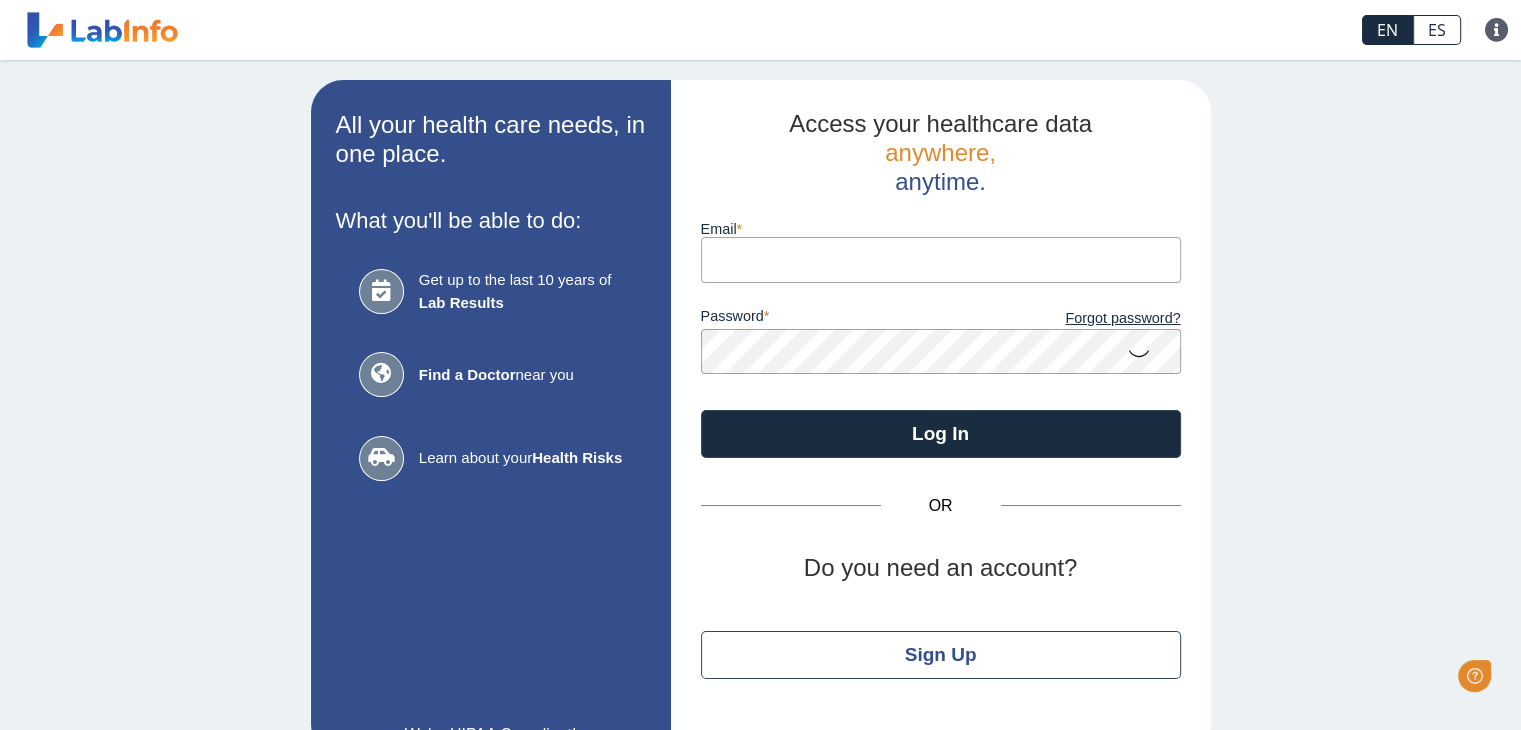scroll, scrollTop: 0, scrollLeft: 0, axis: both 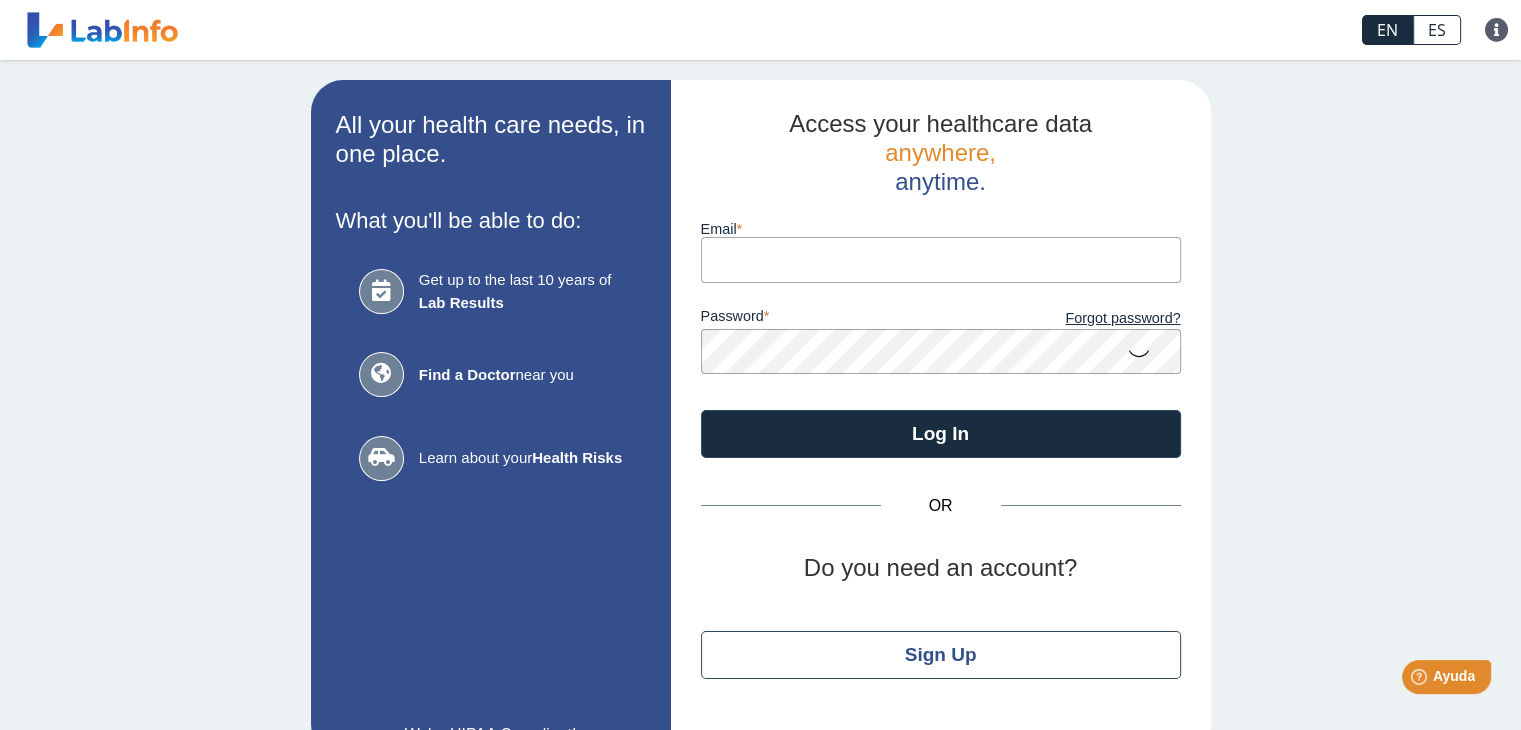 click on "Email" at bounding box center (941, 259) 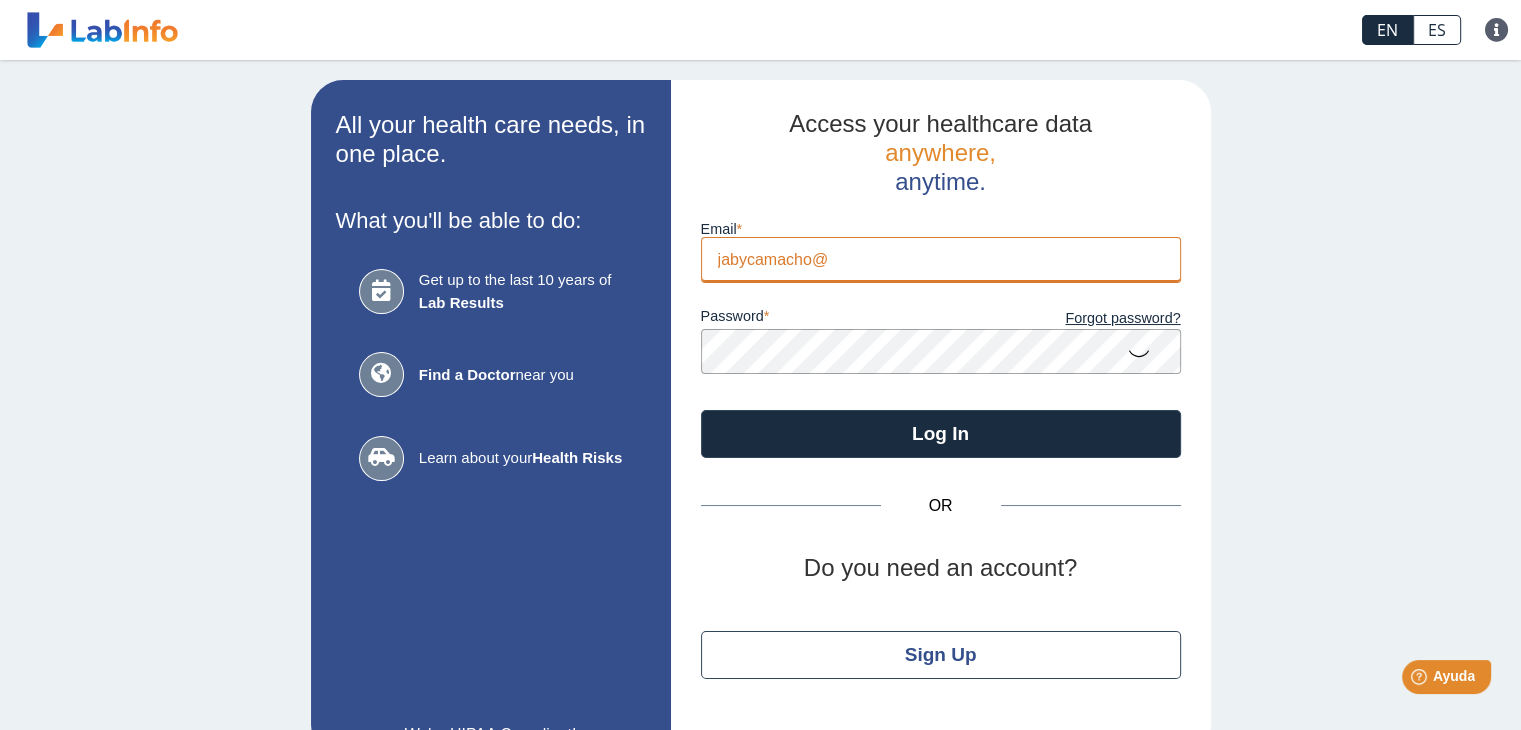 type on "[EMAIL_ADDRESS][DOMAIN_NAME]" 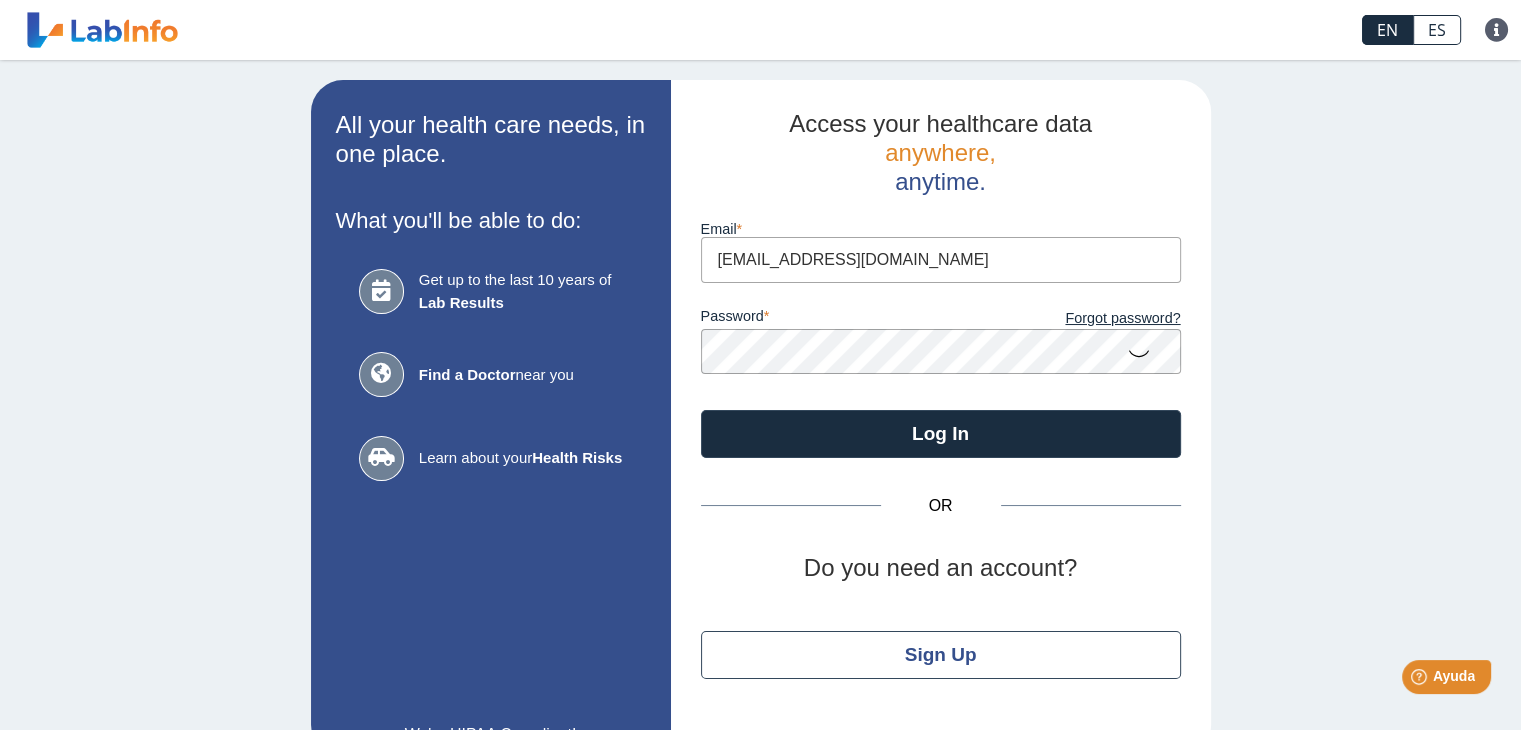 click 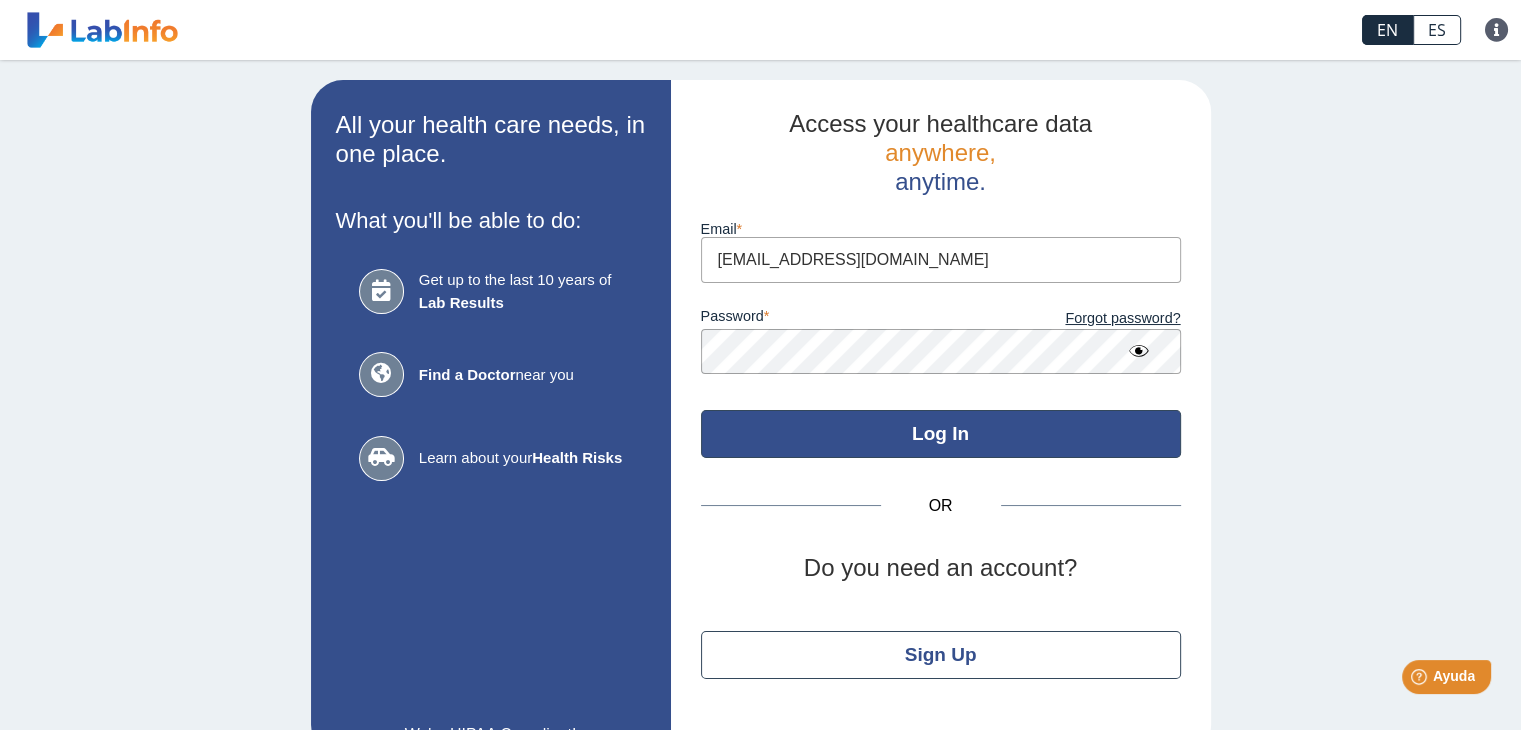 click on "Log In" 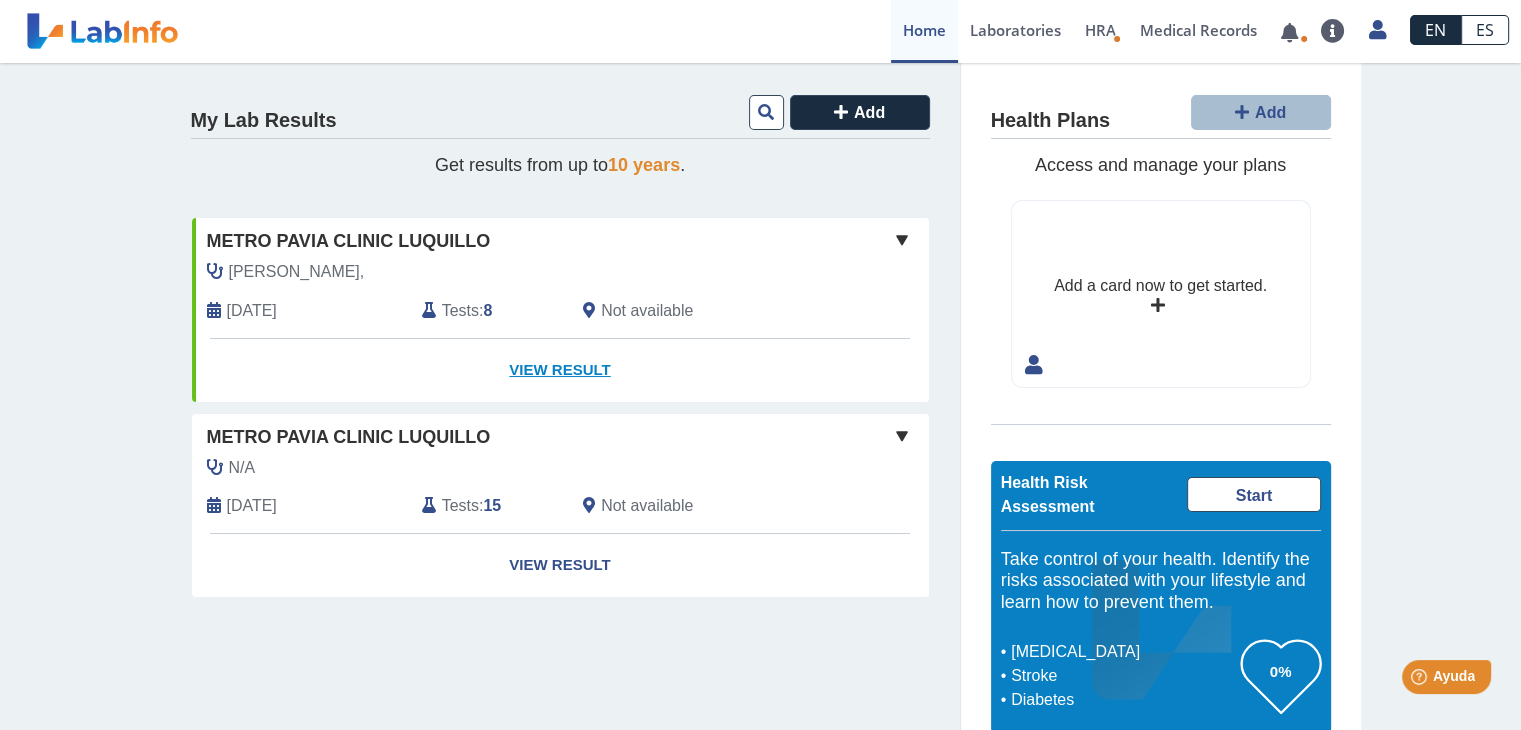 click on "View Result" 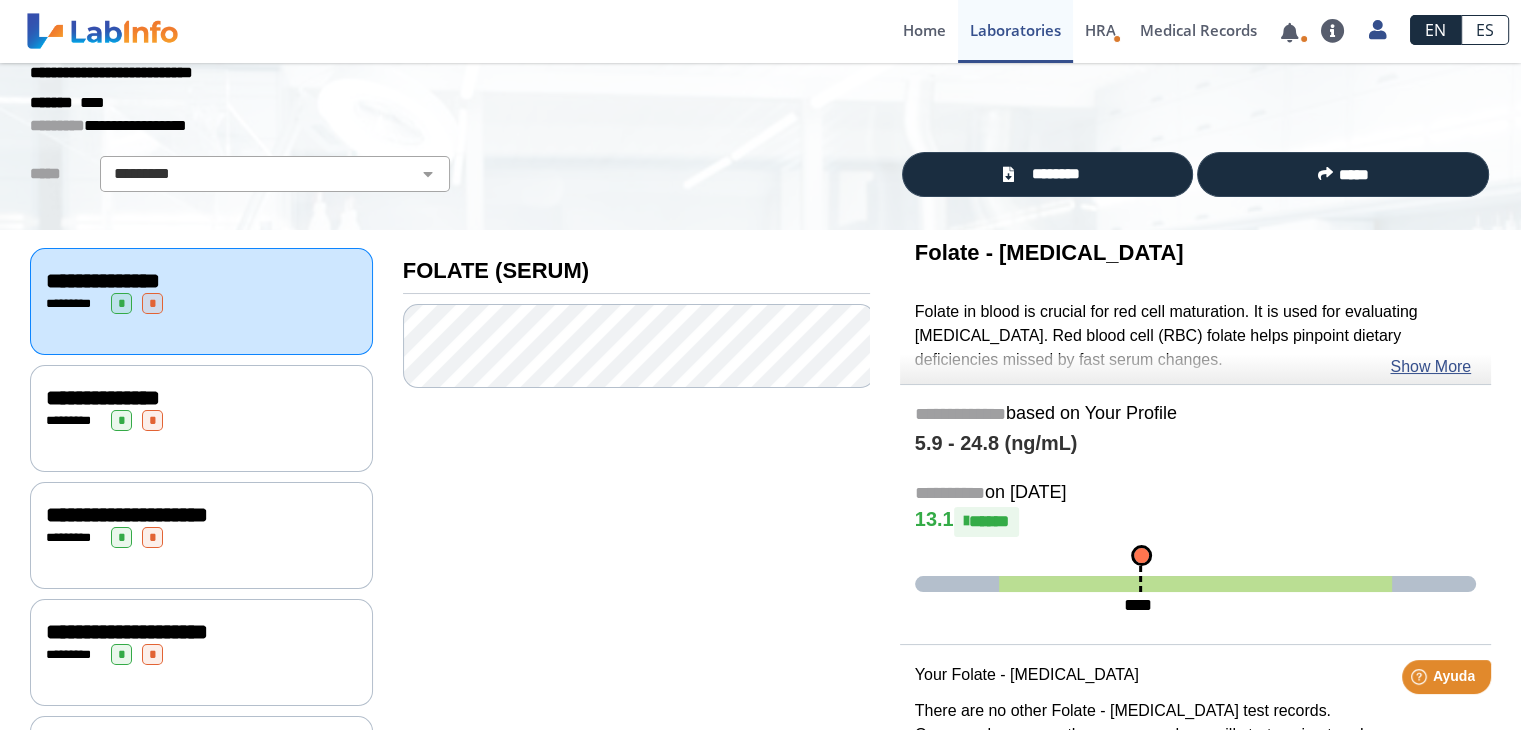 scroll, scrollTop: 88, scrollLeft: 0, axis: vertical 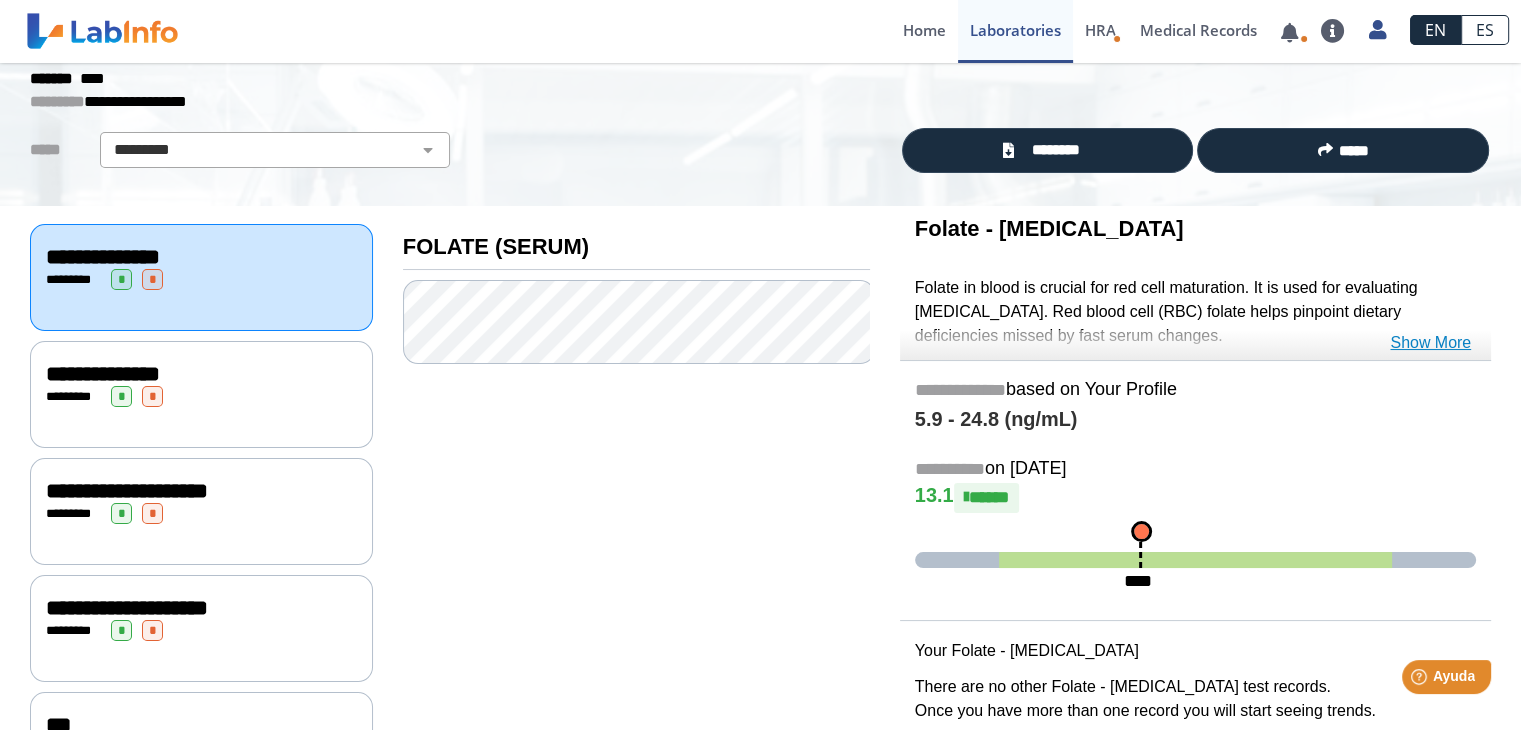 click on "Show More" 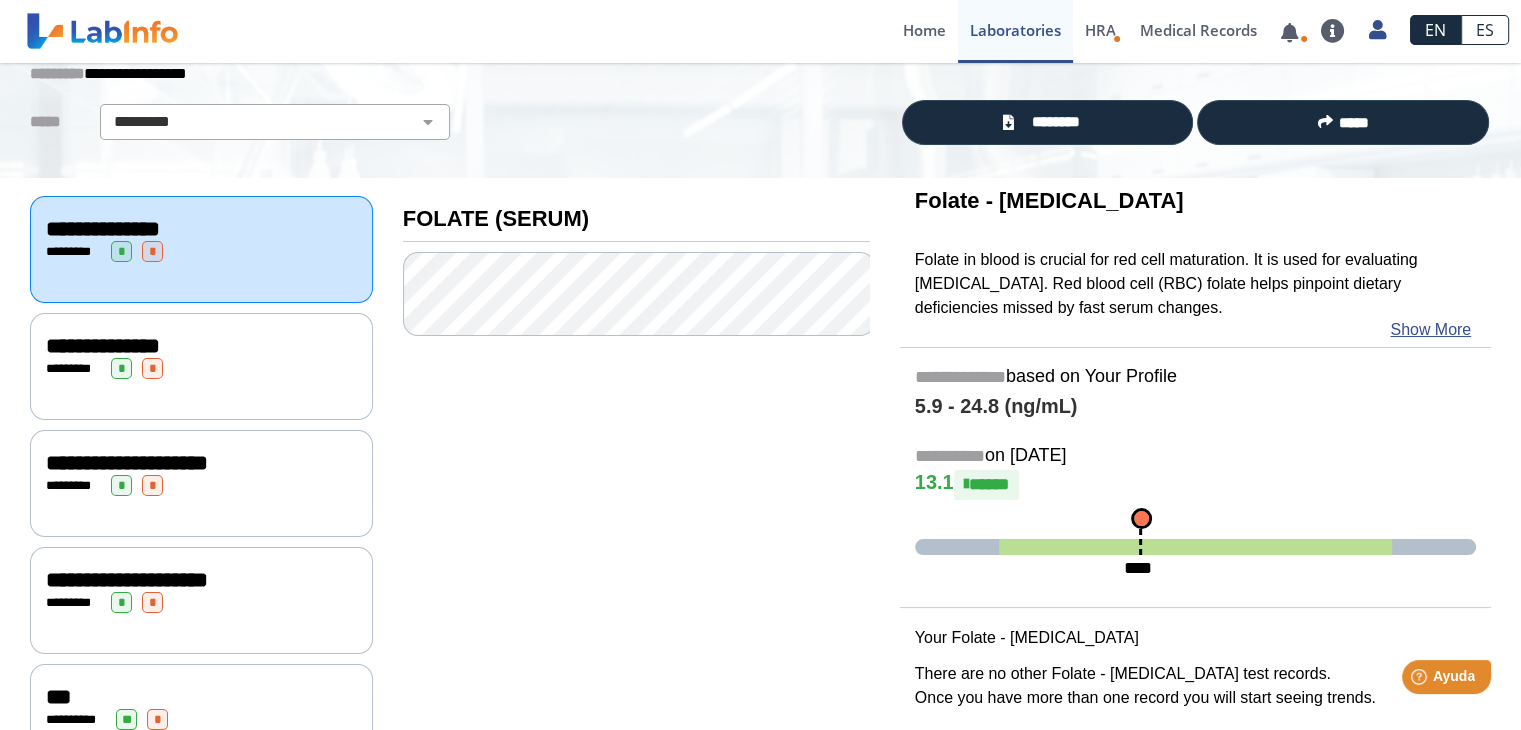 scroll, scrollTop: 112, scrollLeft: 0, axis: vertical 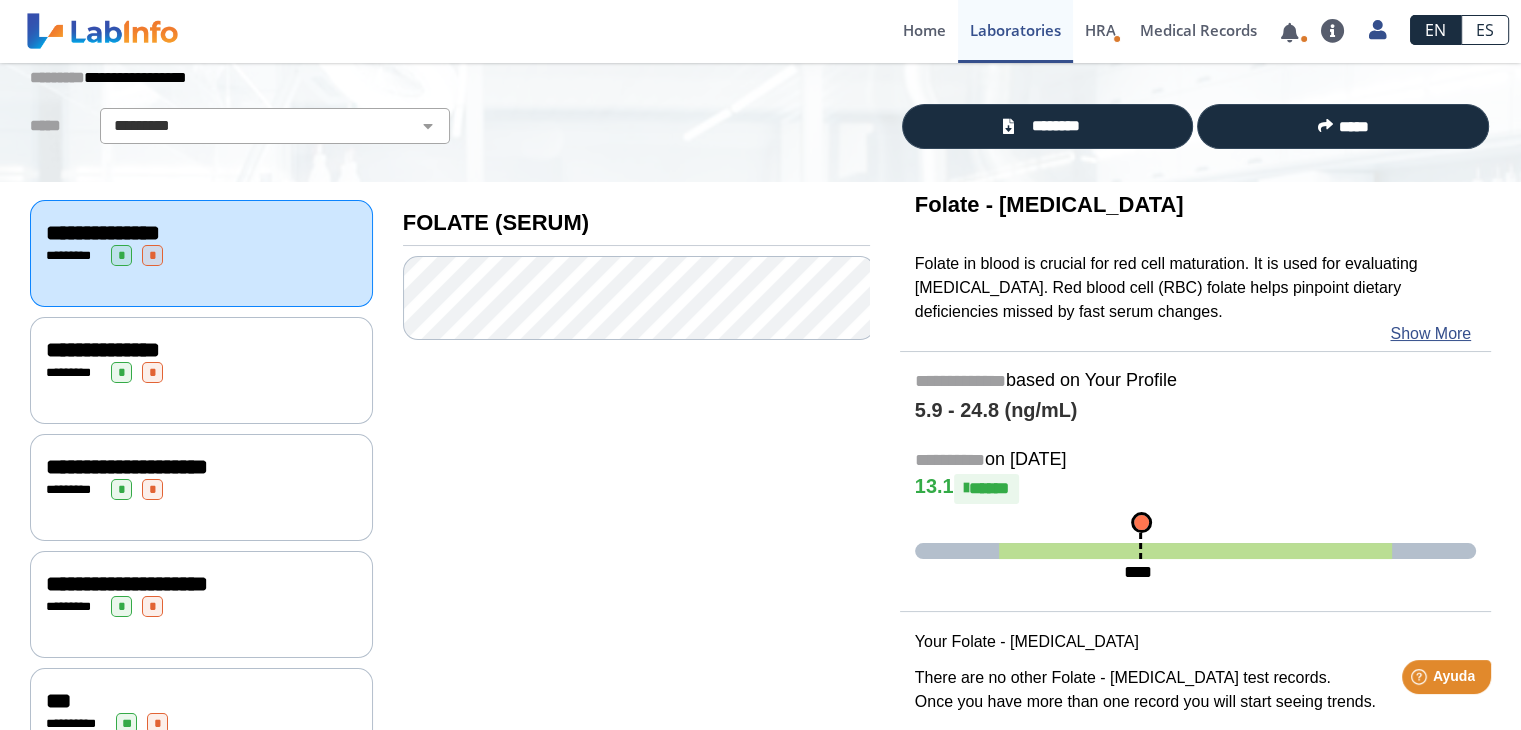 click on "**********" 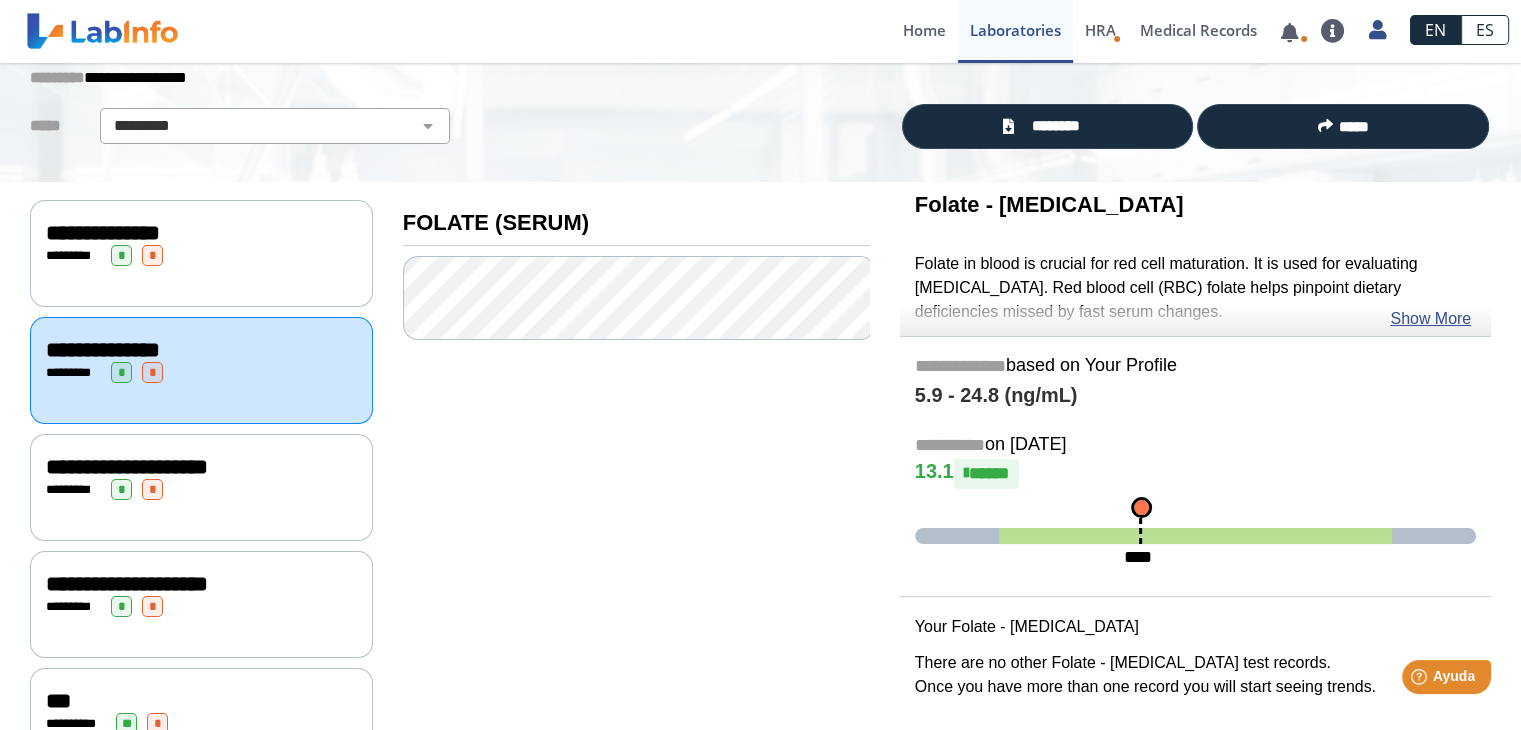 click on "* ******* * *" 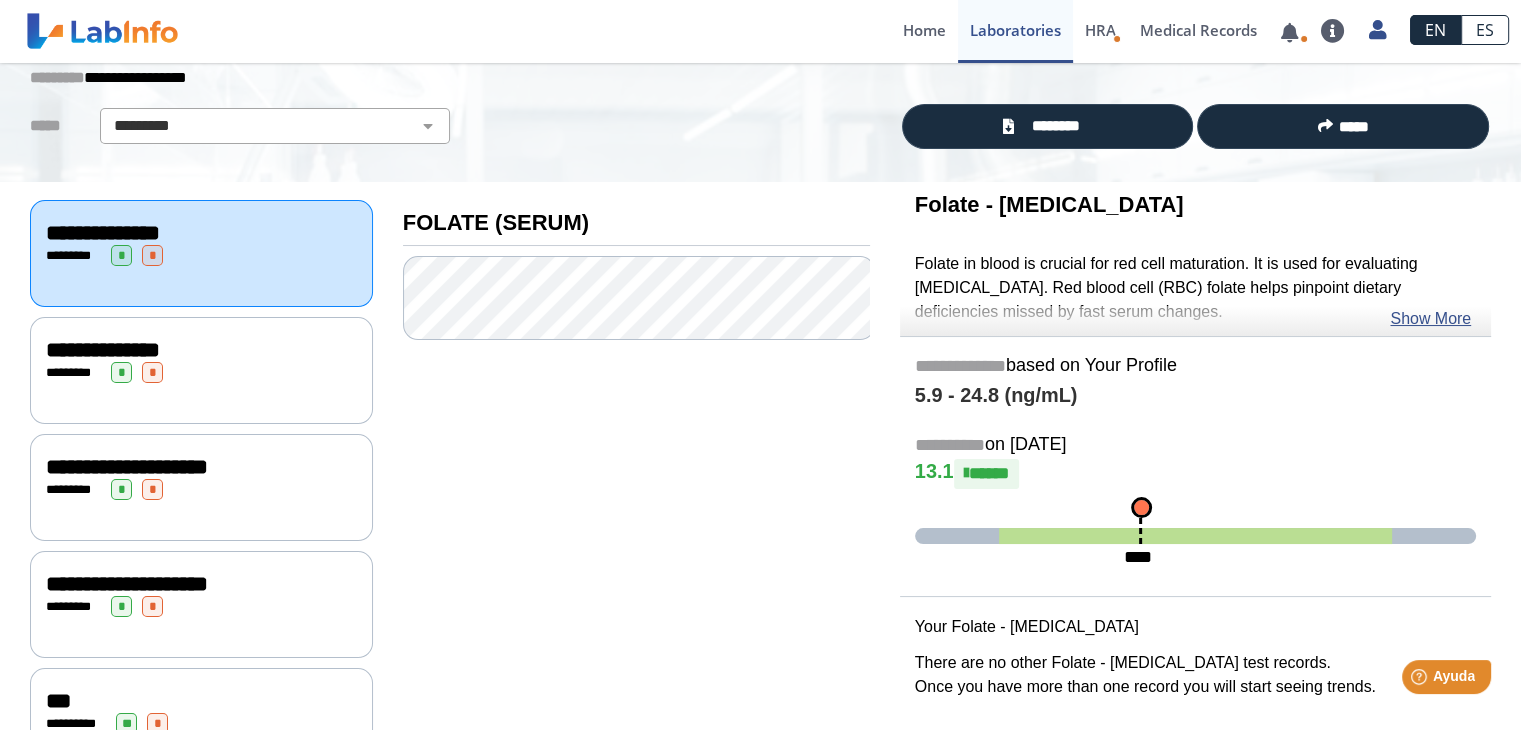 click on "**********" 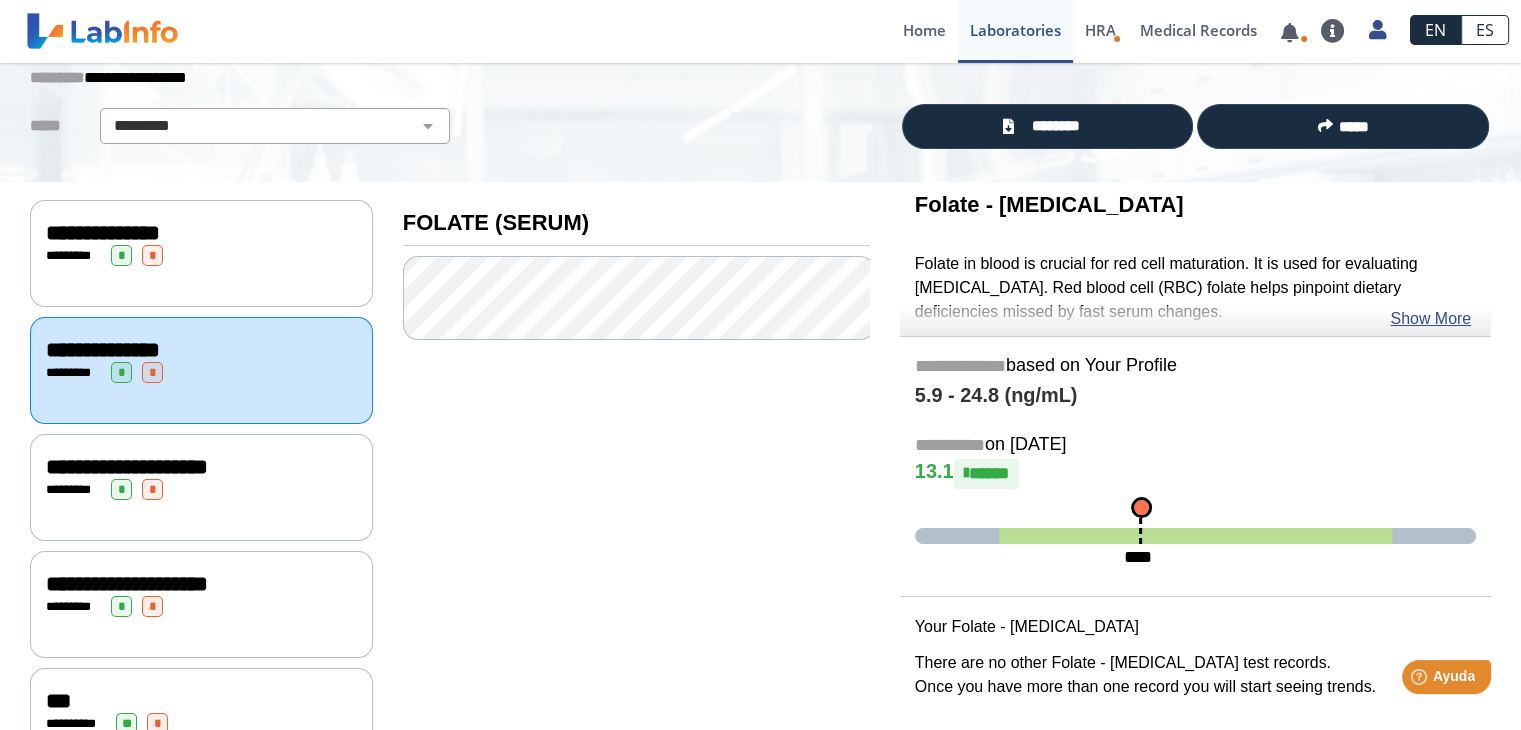 click on "* ******* * *" 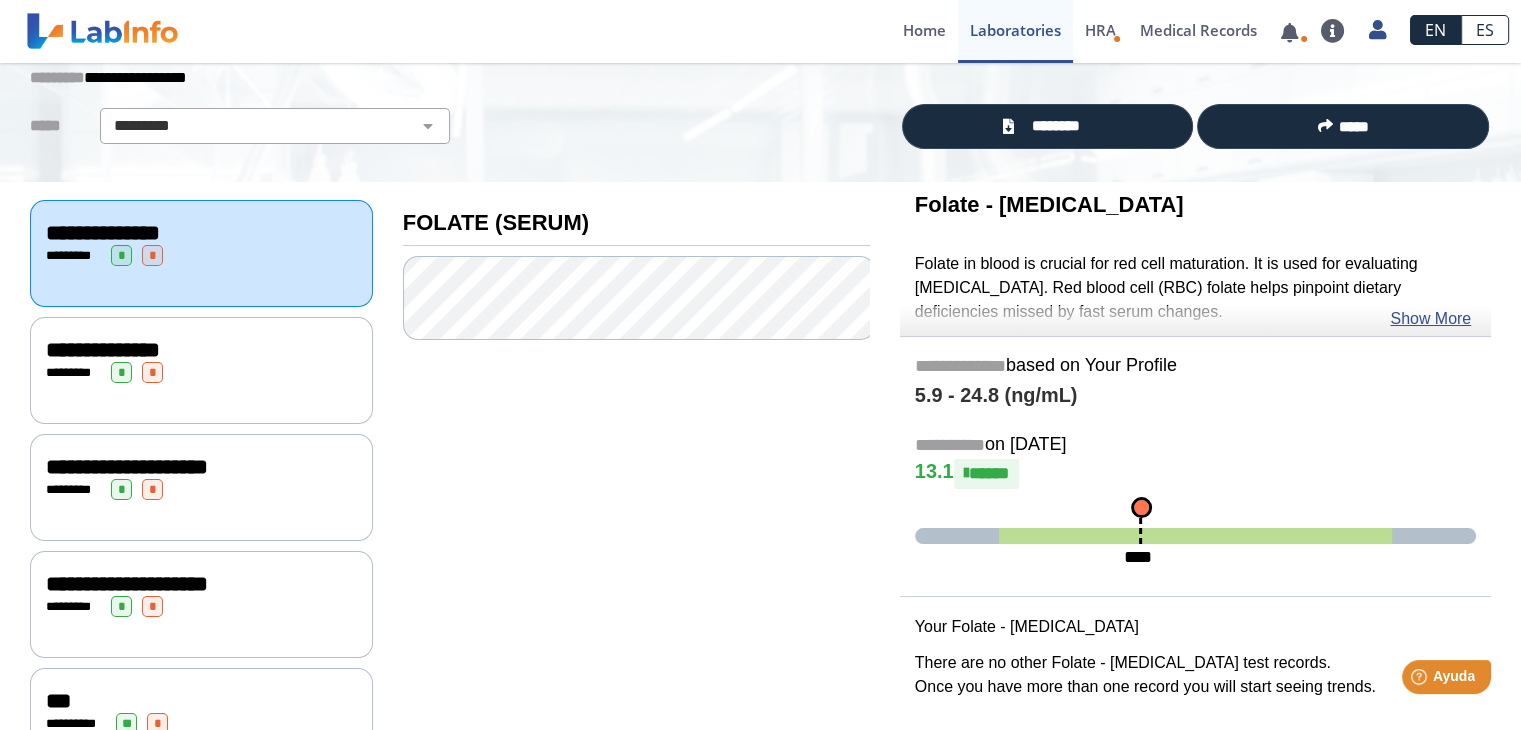 click on "**********" 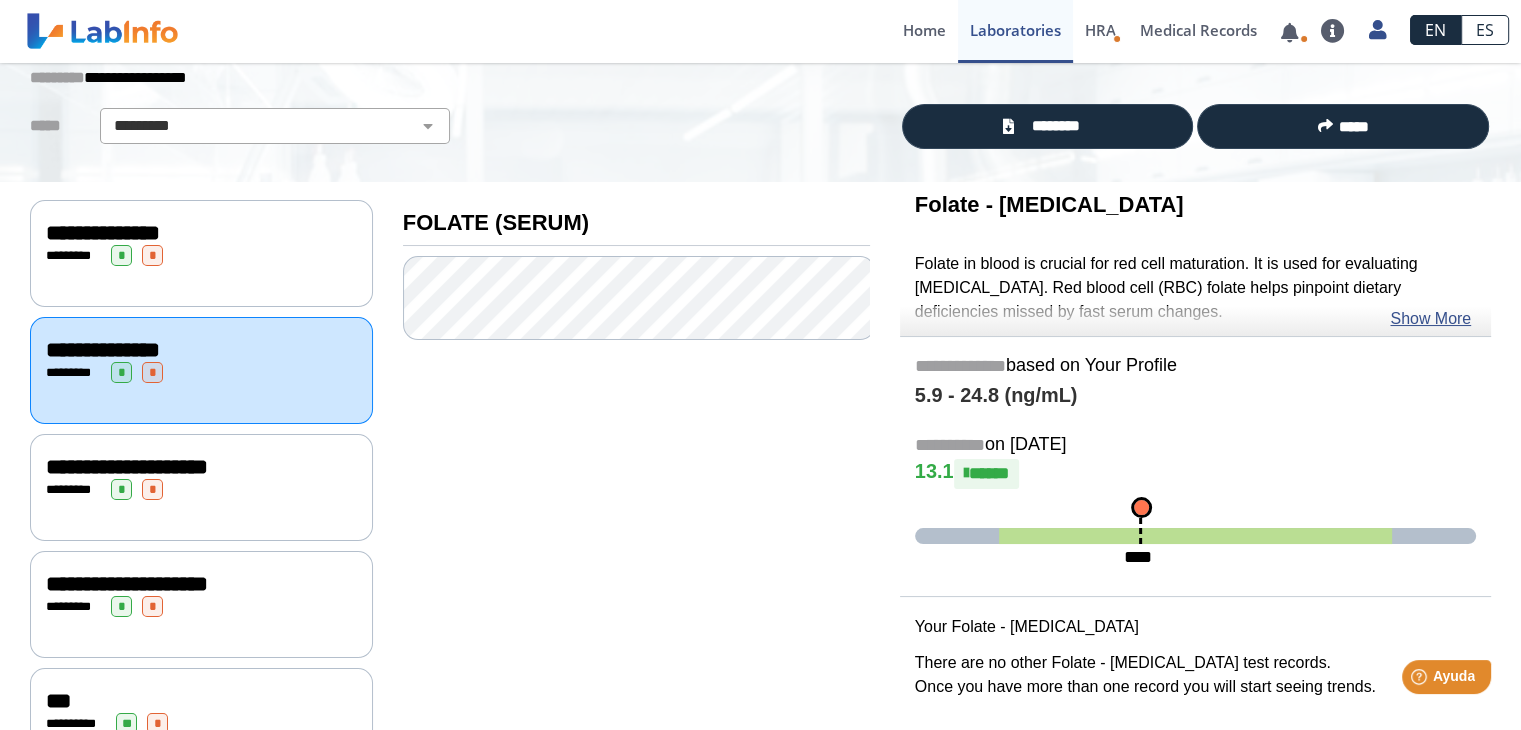click on "**********" 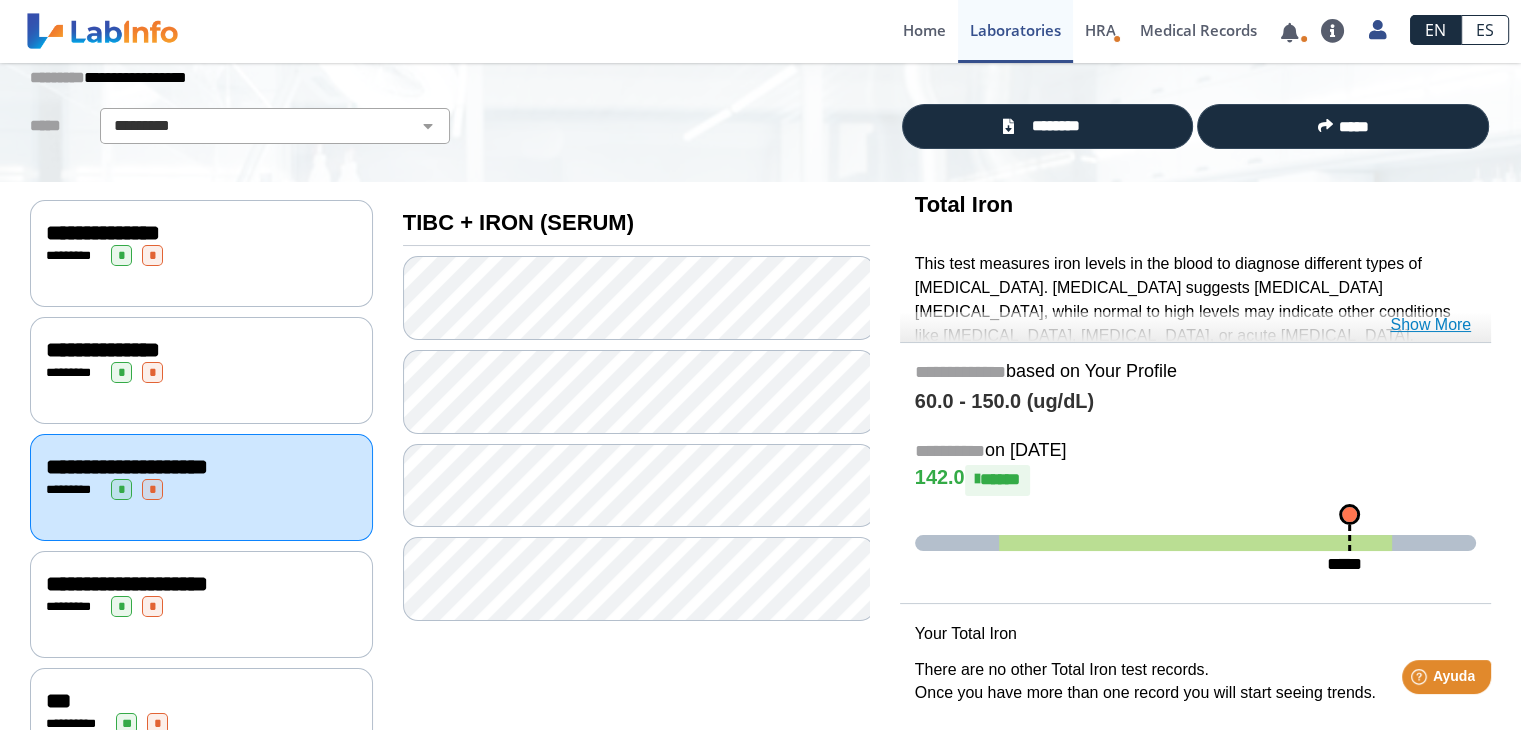 click on "Show More" 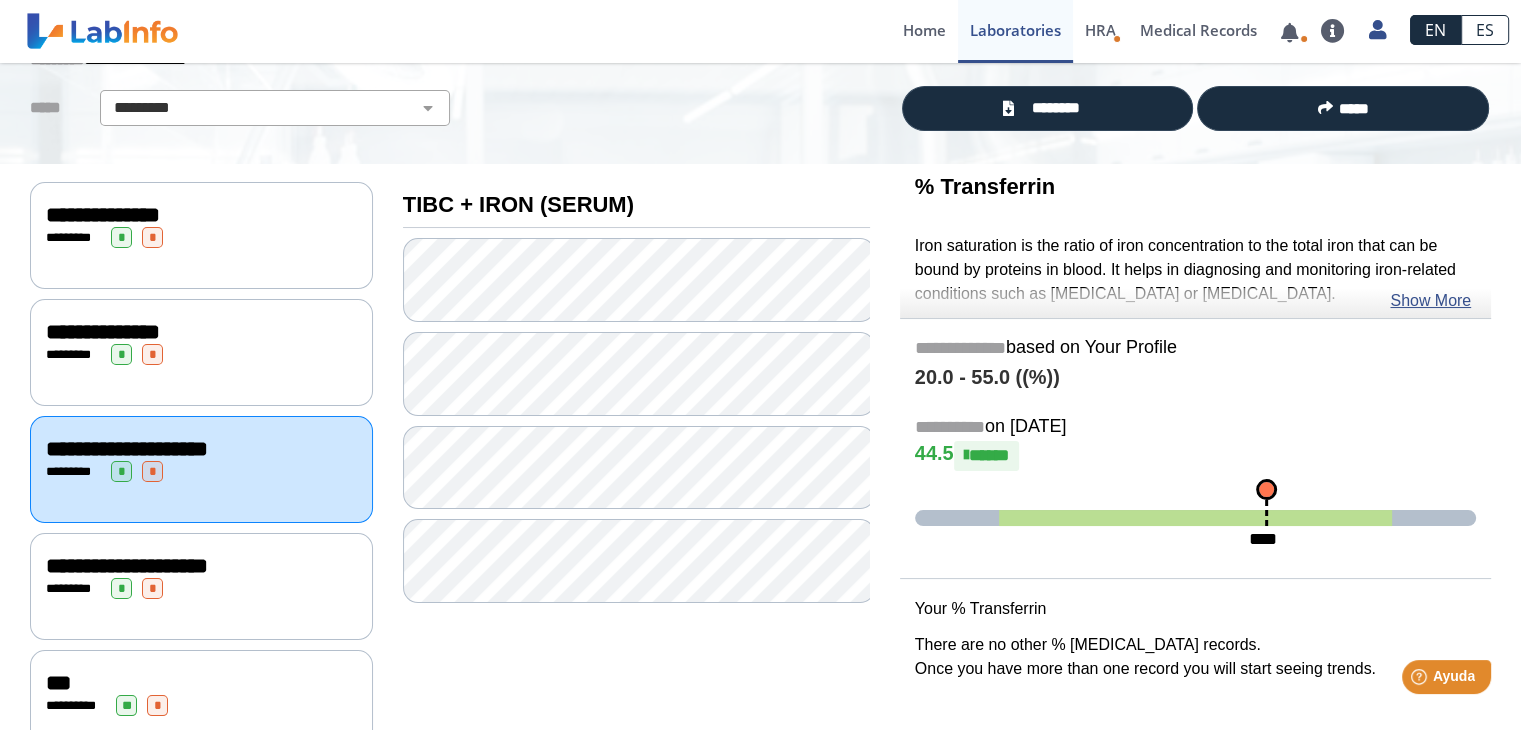 scroll, scrollTop: 127, scrollLeft: 0, axis: vertical 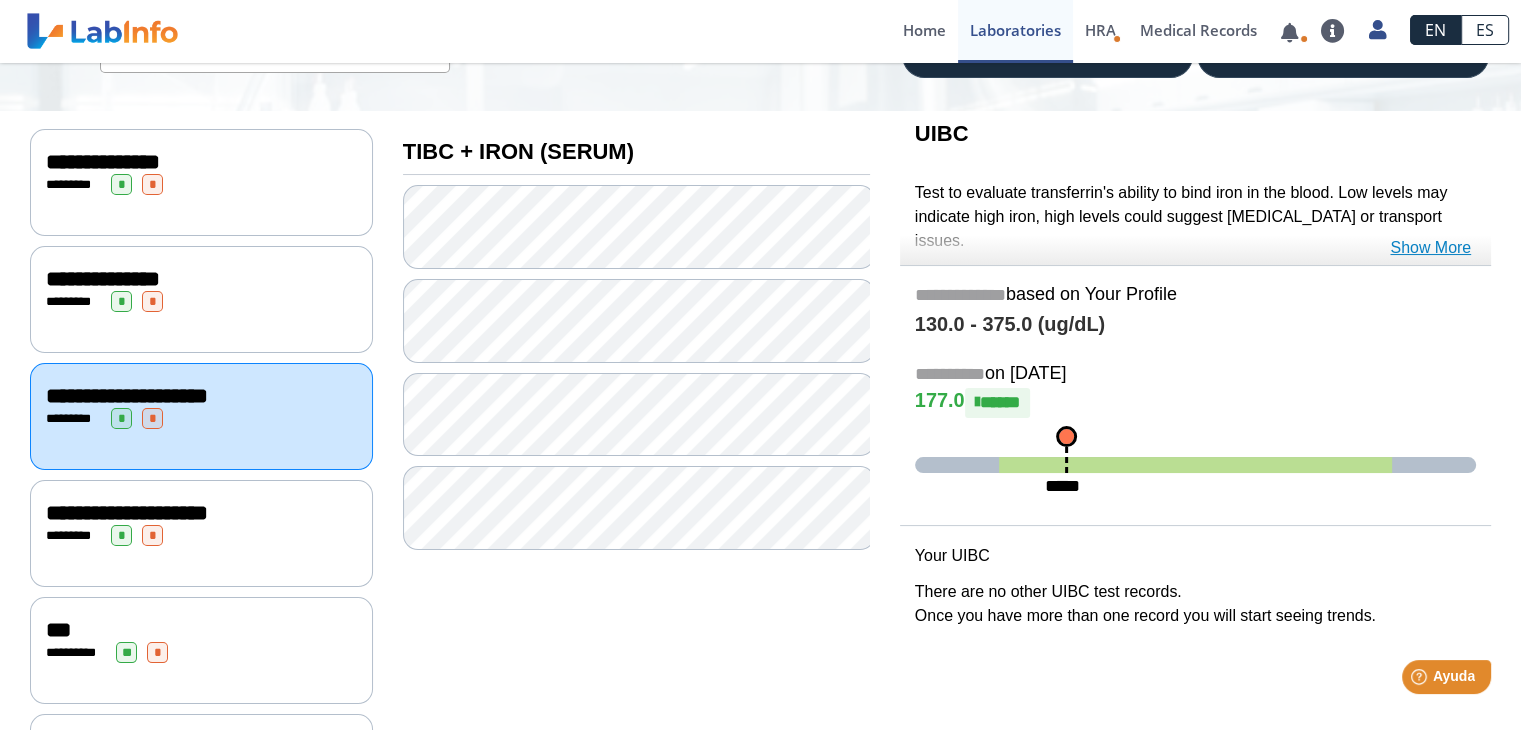 click on "Show More" 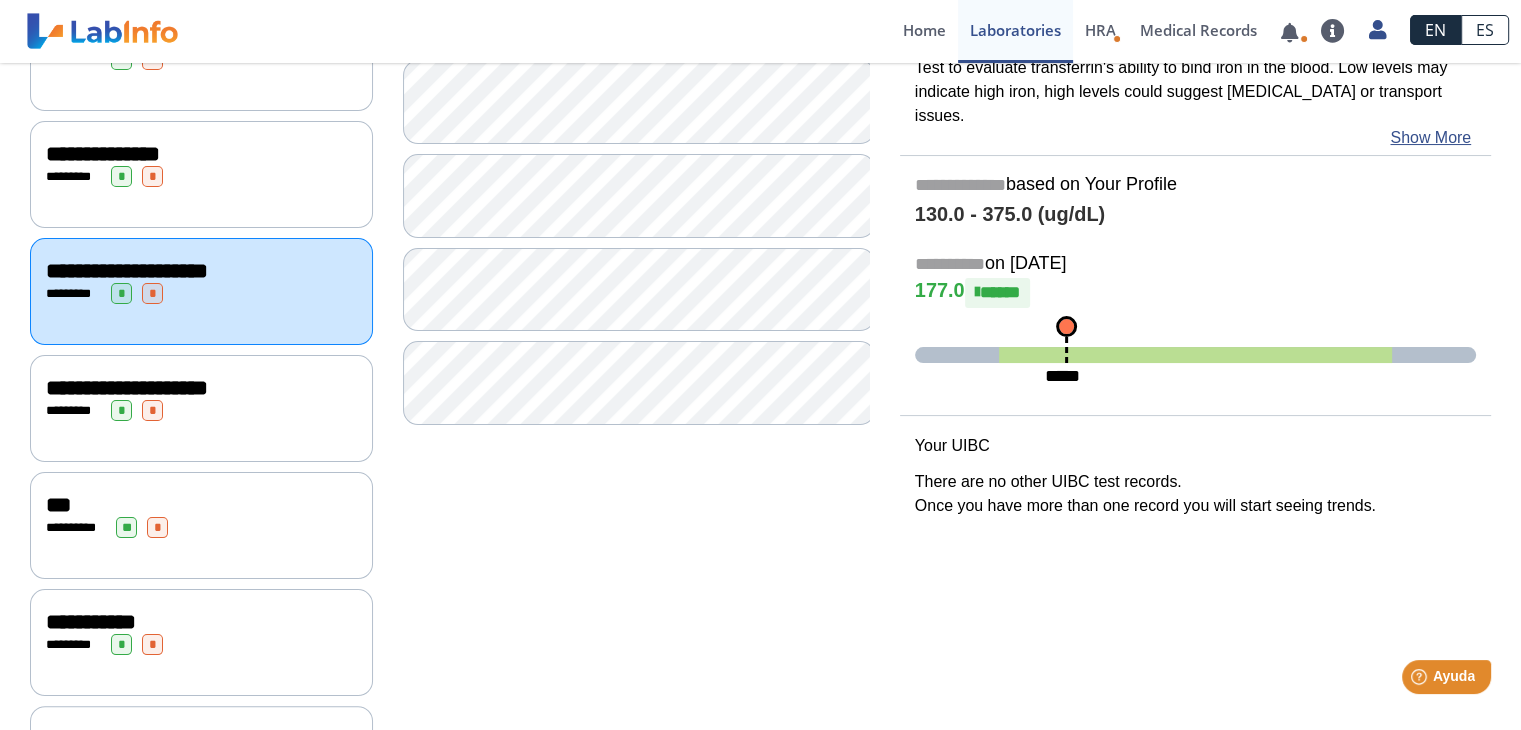 scroll, scrollTop: 310, scrollLeft: 0, axis: vertical 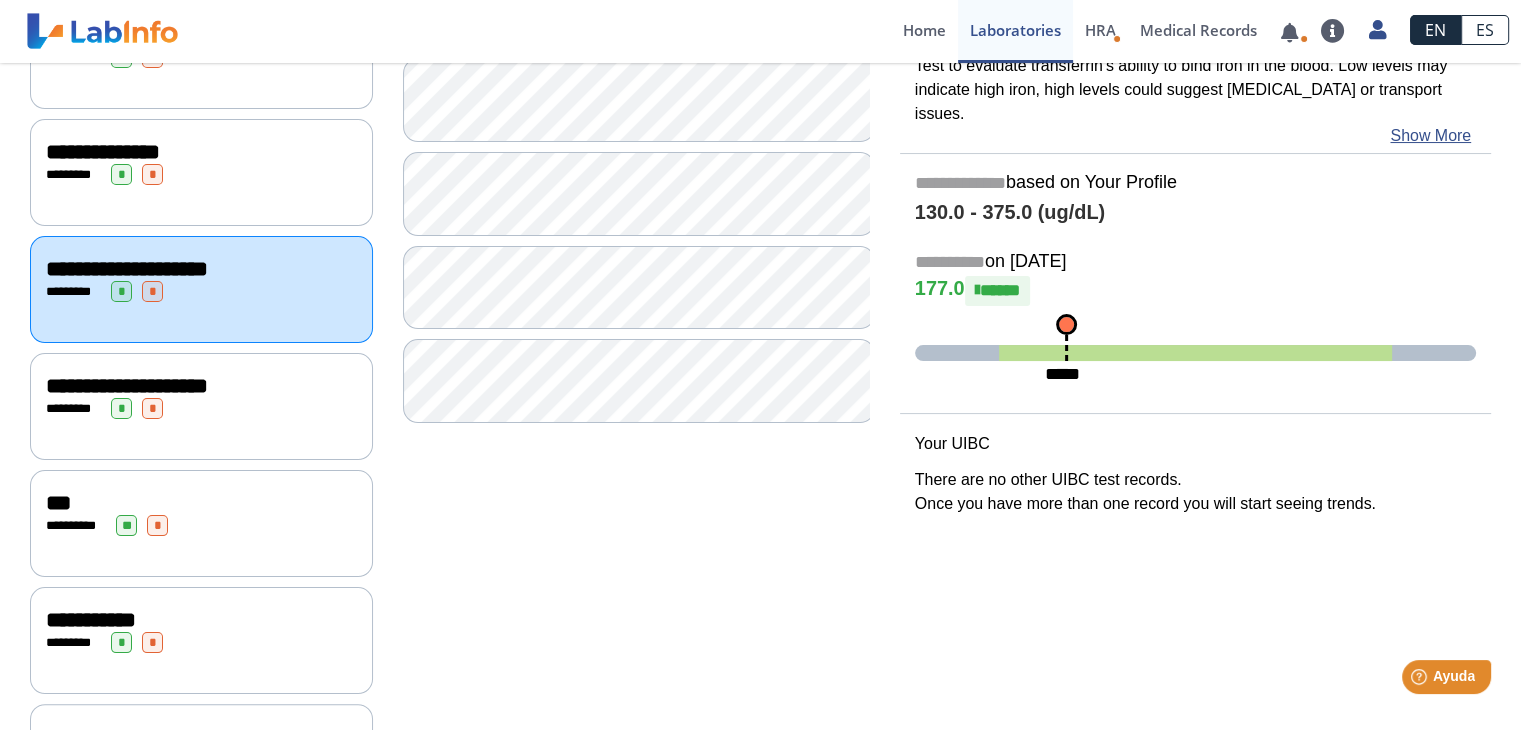 click on "**********" 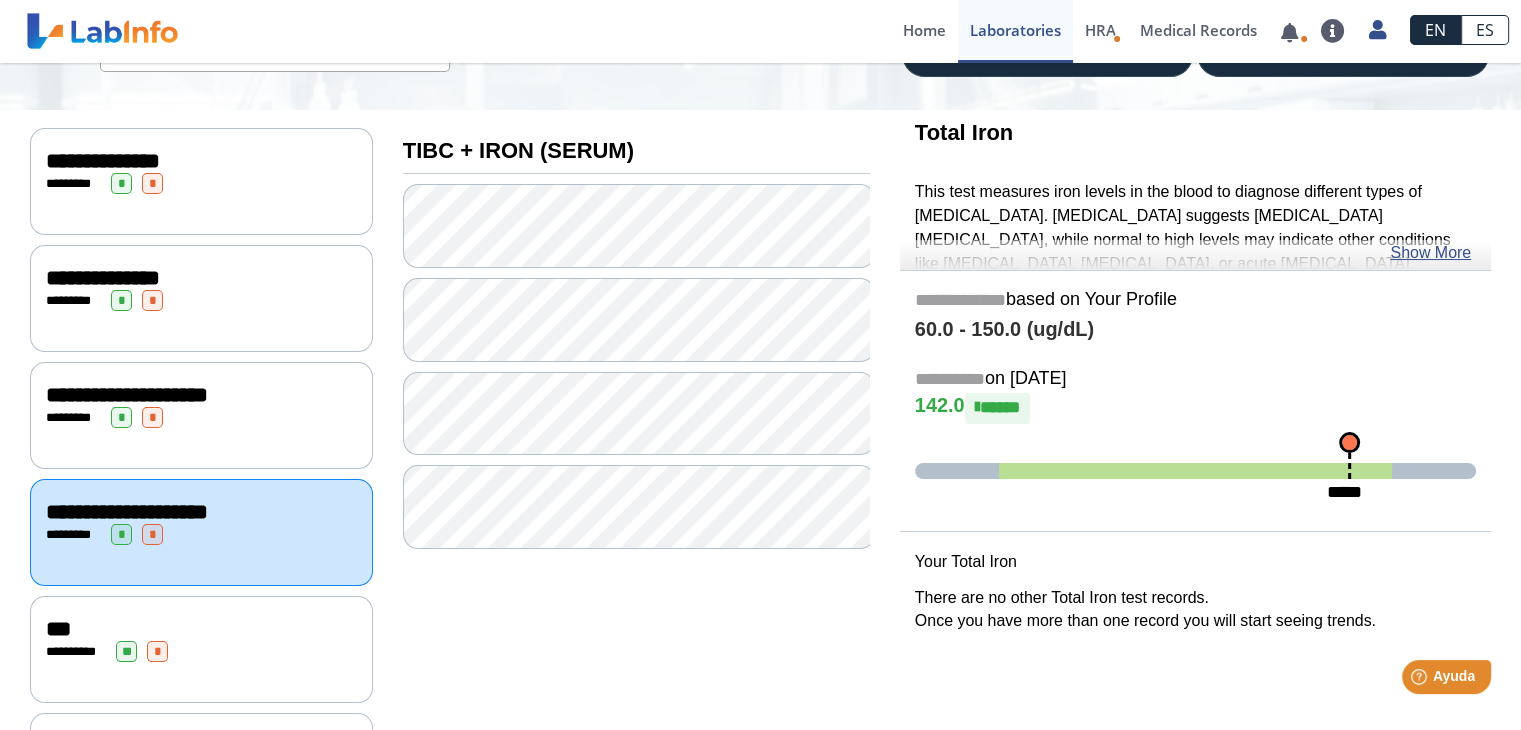 scroll, scrollTop: 180, scrollLeft: 0, axis: vertical 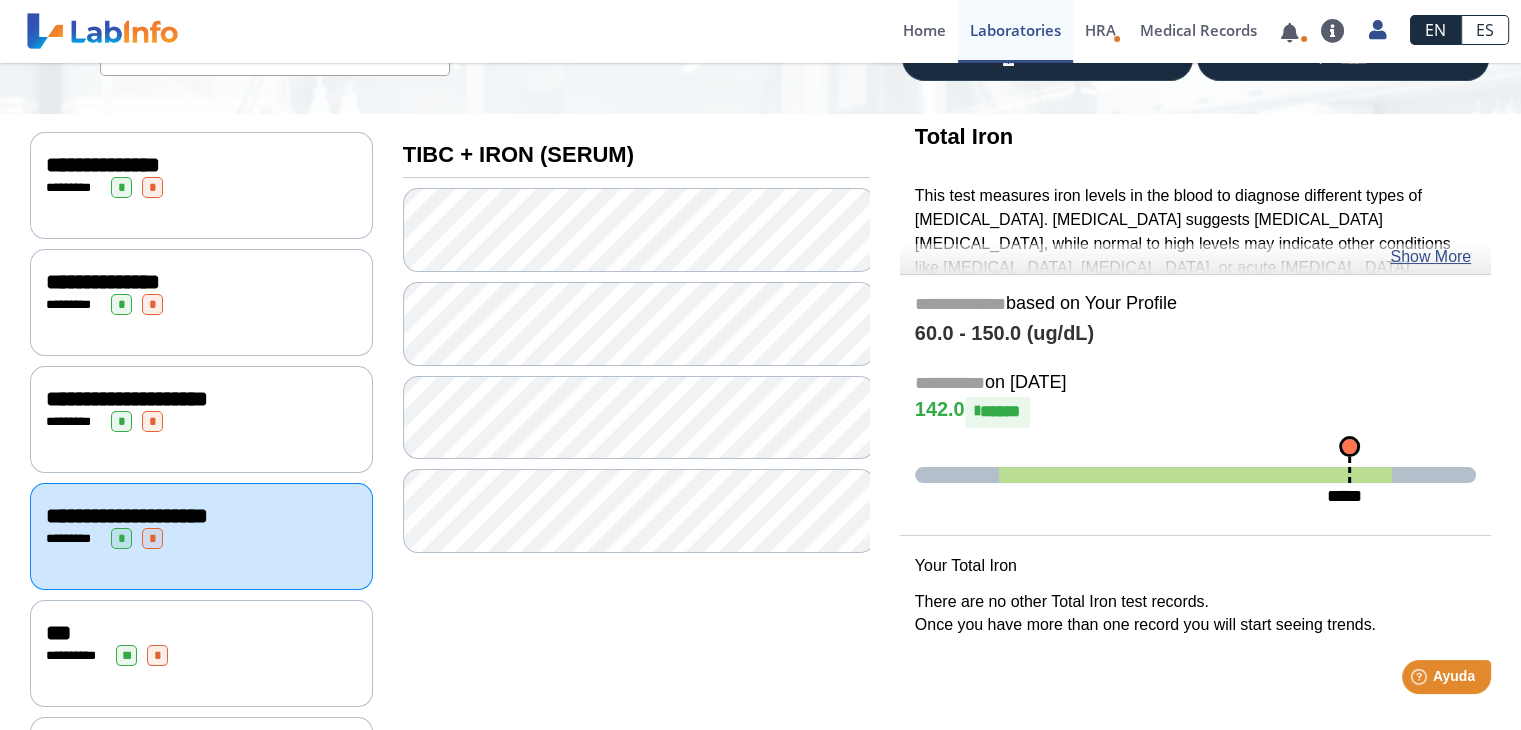 click on "**********" 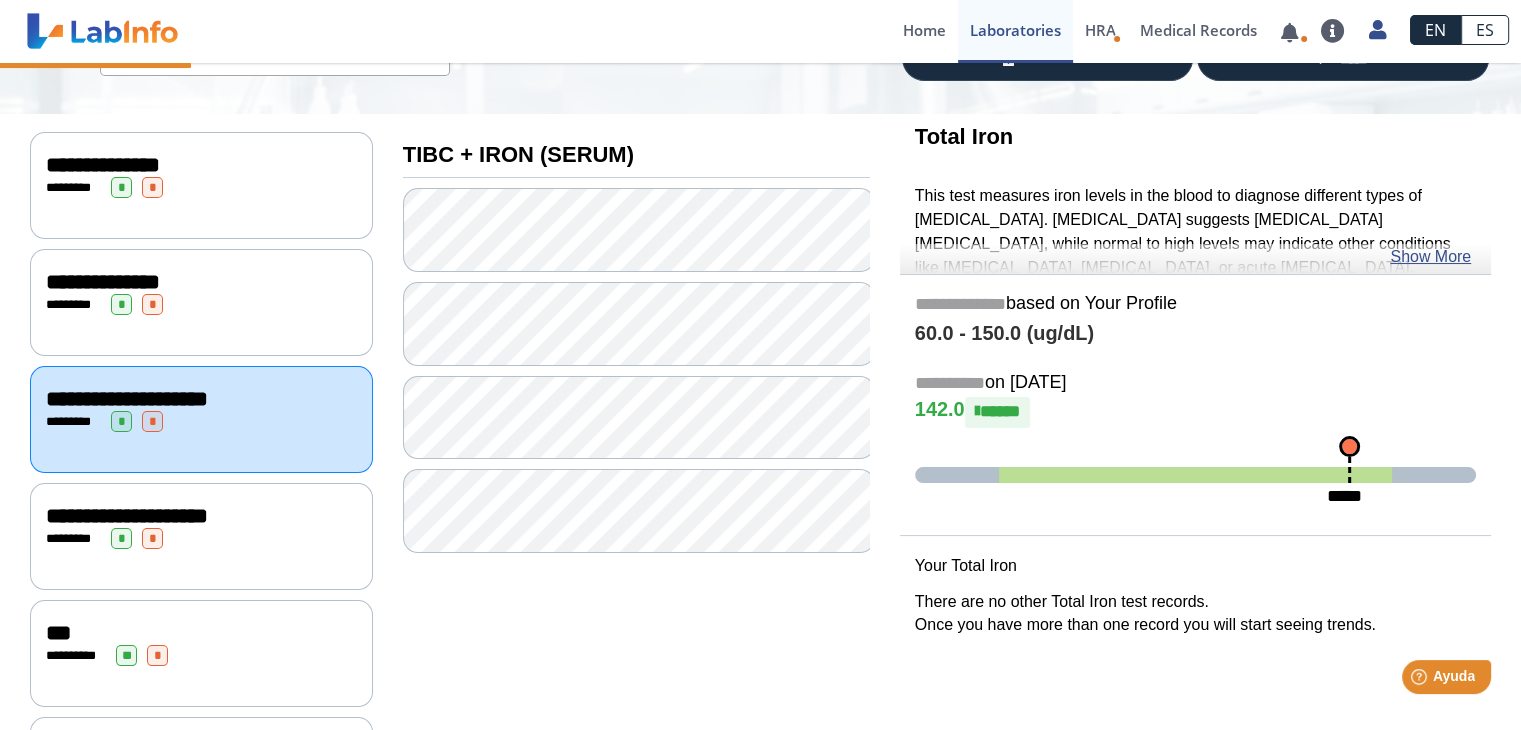 click on "**********" 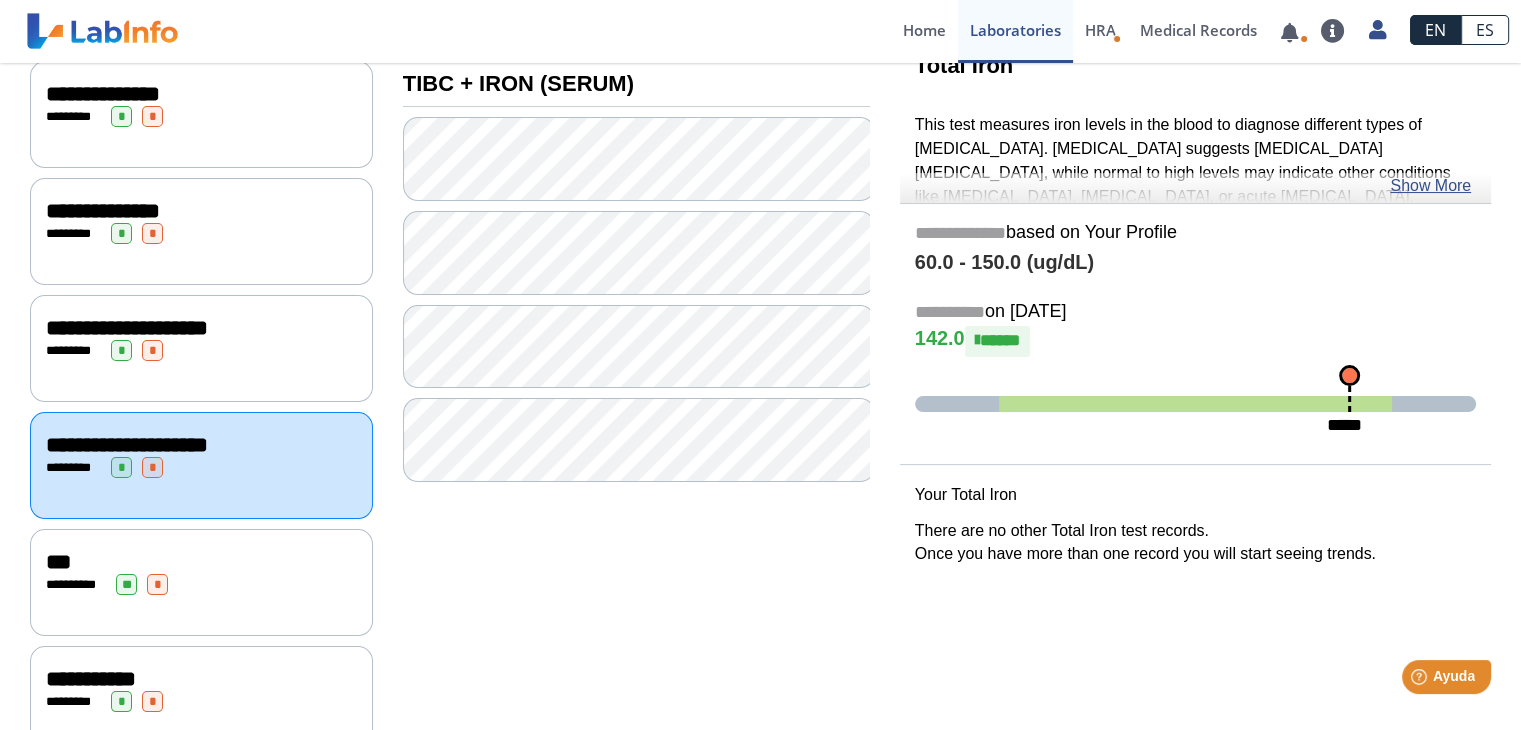 scroll, scrollTop: 340, scrollLeft: 0, axis: vertical 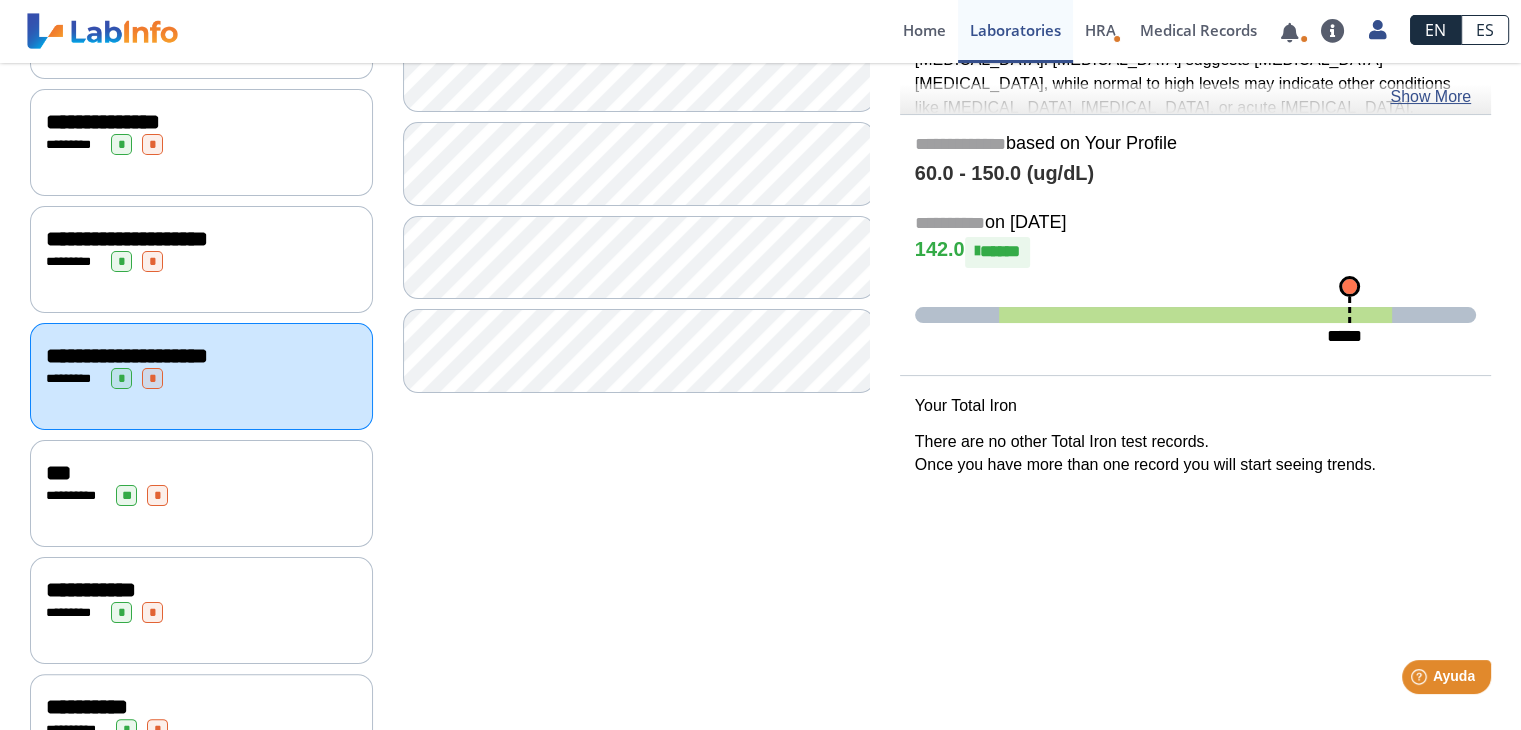 click on "*" 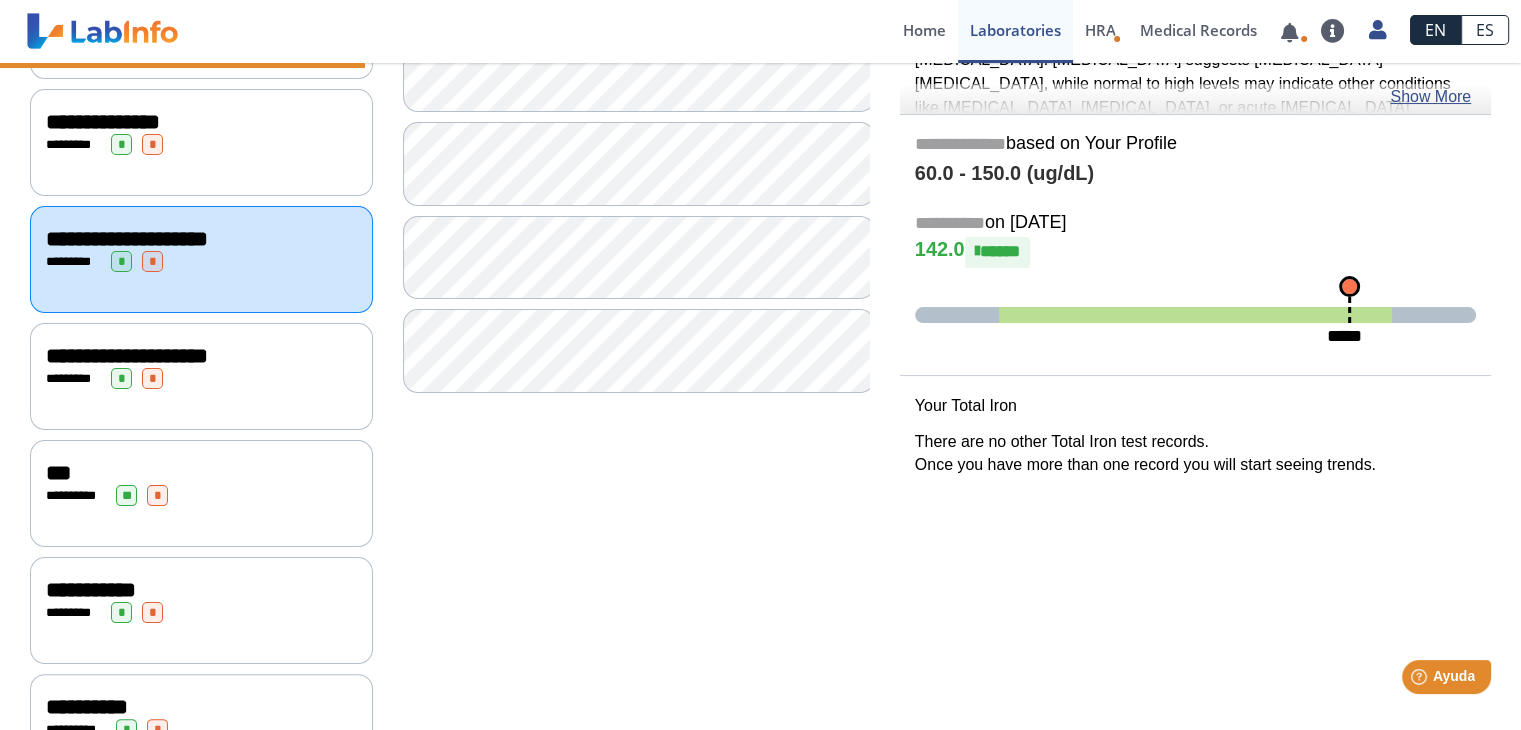 click on "***" 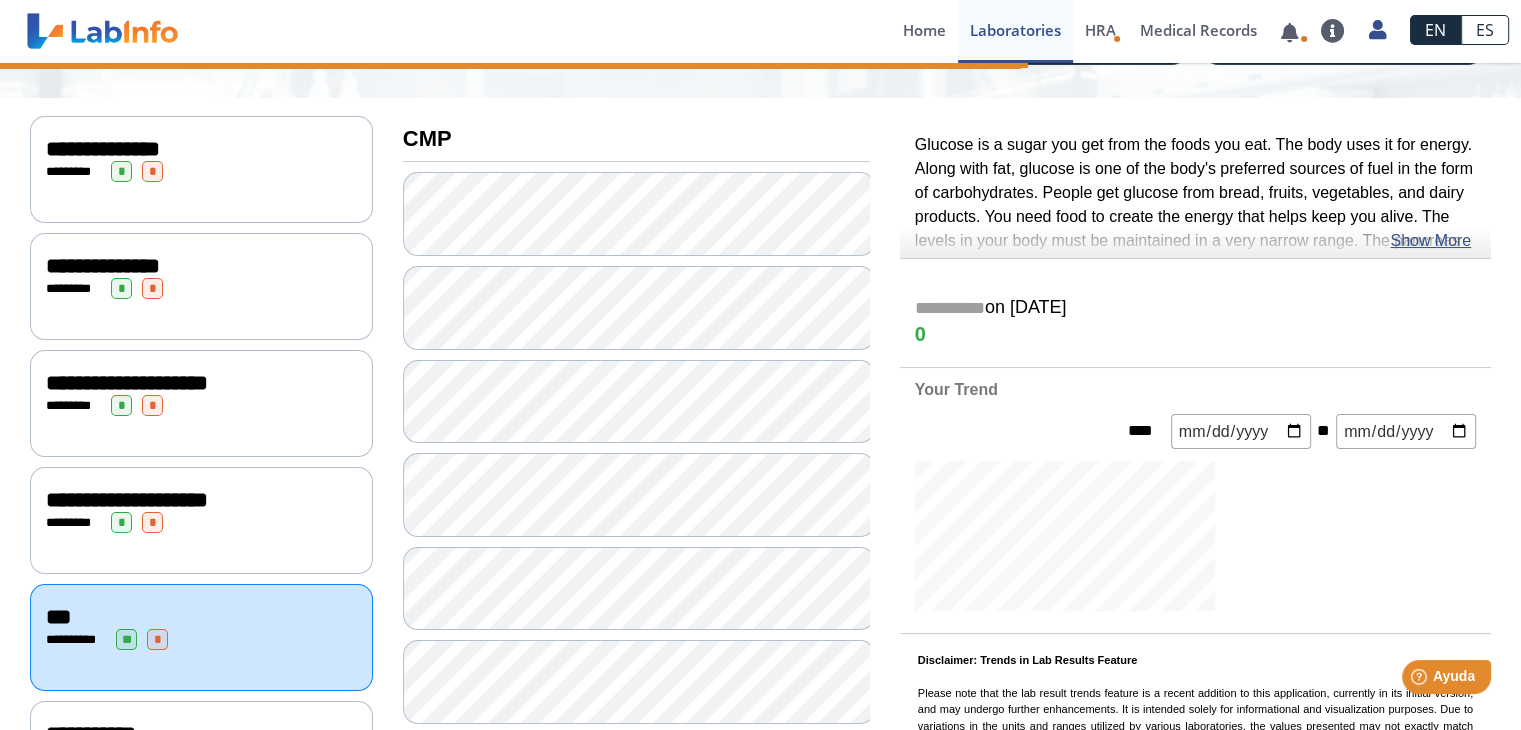 scroll, scrollTop: 316, scrollLeft: 0, axis: vertical 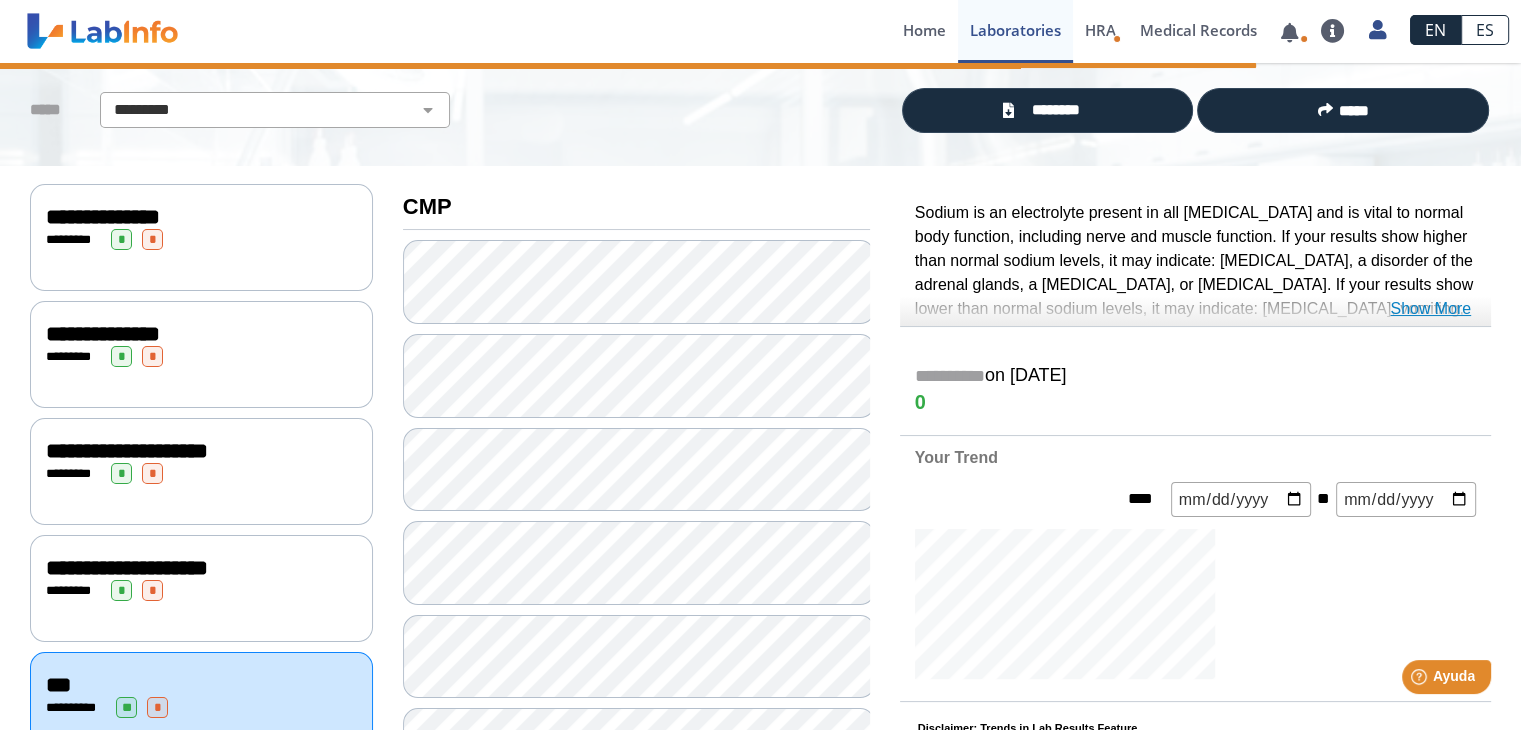 click on "Show More" 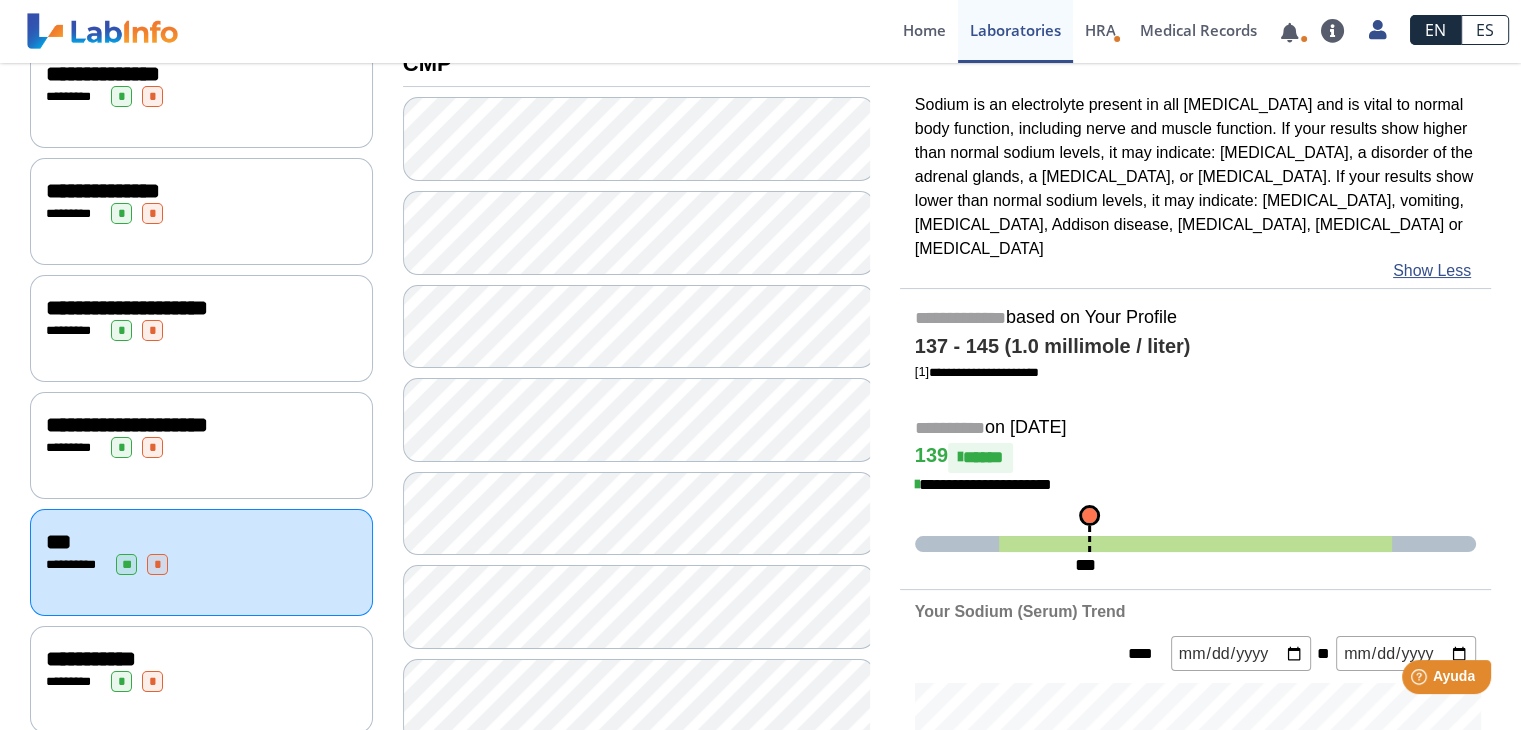 scroll, scrollTop: 455, scrollLeft: 0, axis: vertical 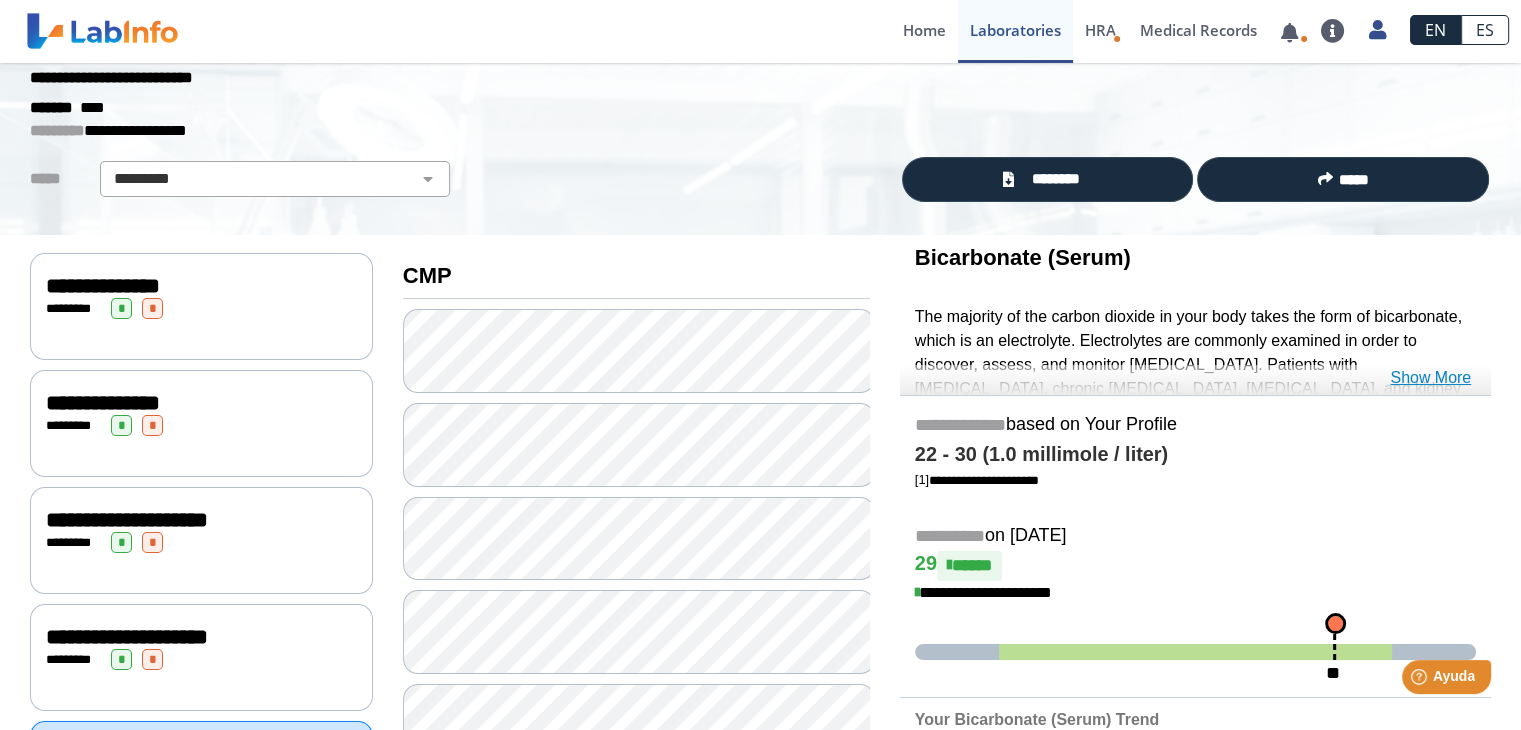 click on "Show More" 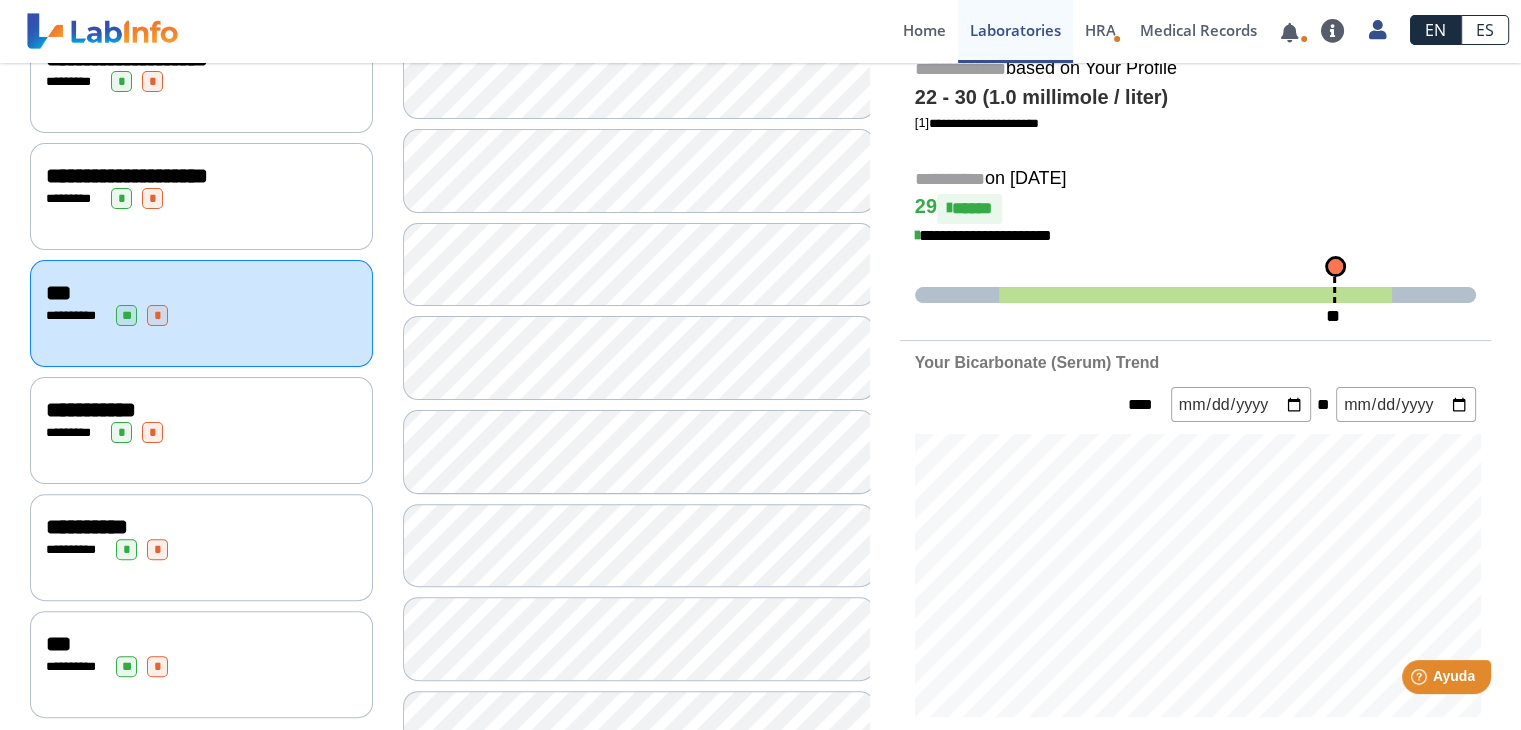 scroll, scrollTop: 779, scrollLeft: 0, axis: vertical 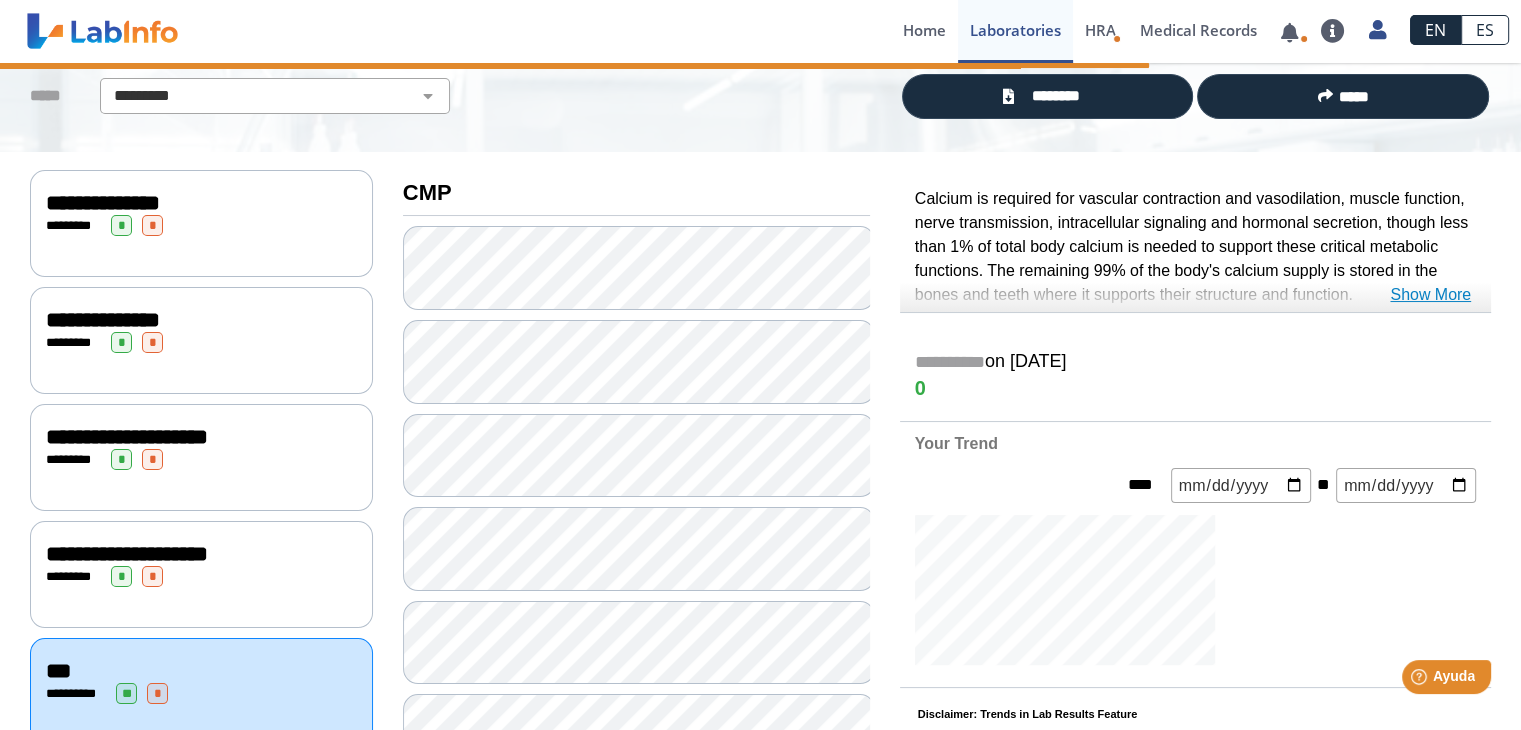 click on "Show More" 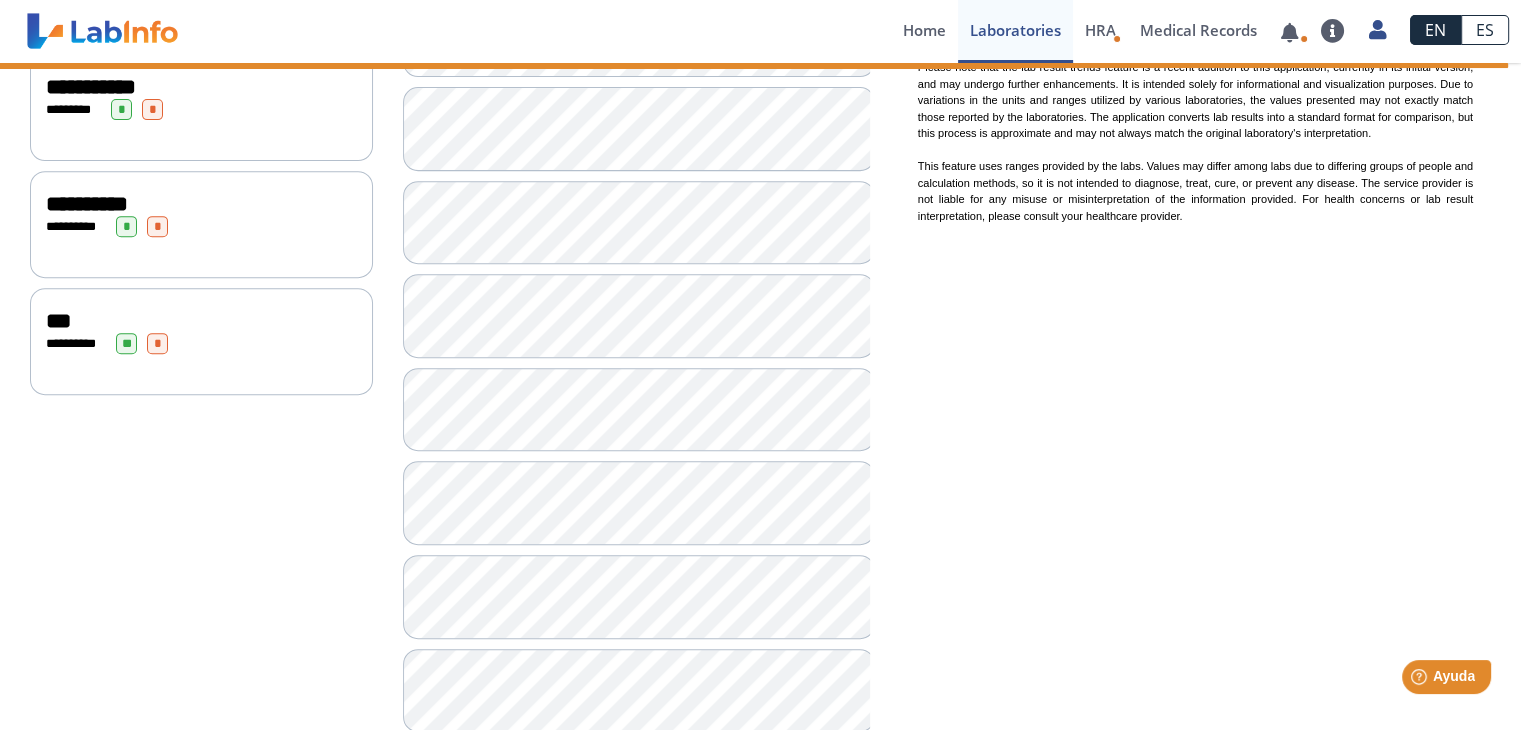 scroll, scrollTop: 851, scrollLeft: 0, axis: vertical 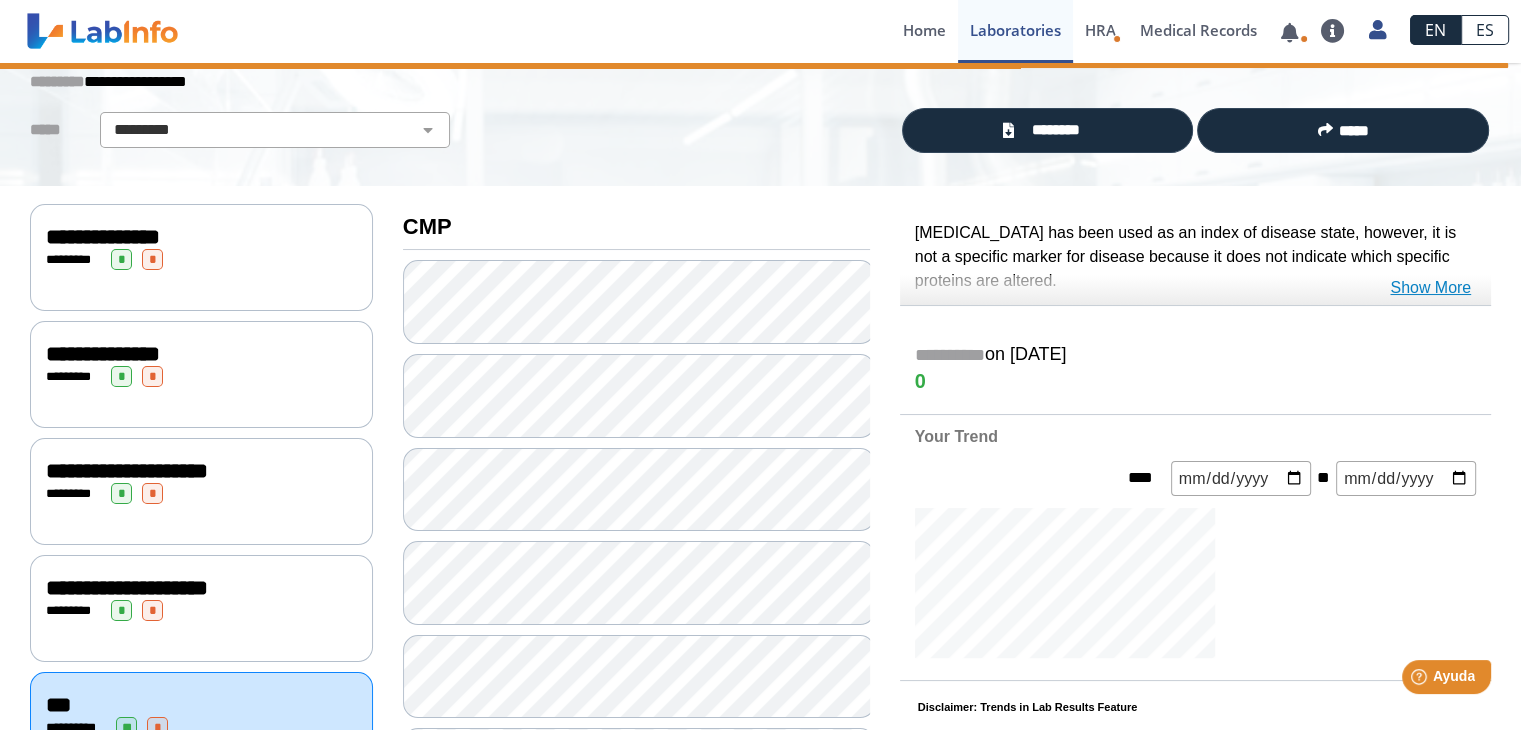 drag, startPoint x: 1431, startPoint y: 273, endPoint x: 1439, endPoint y: 282, distance: 12.0415945 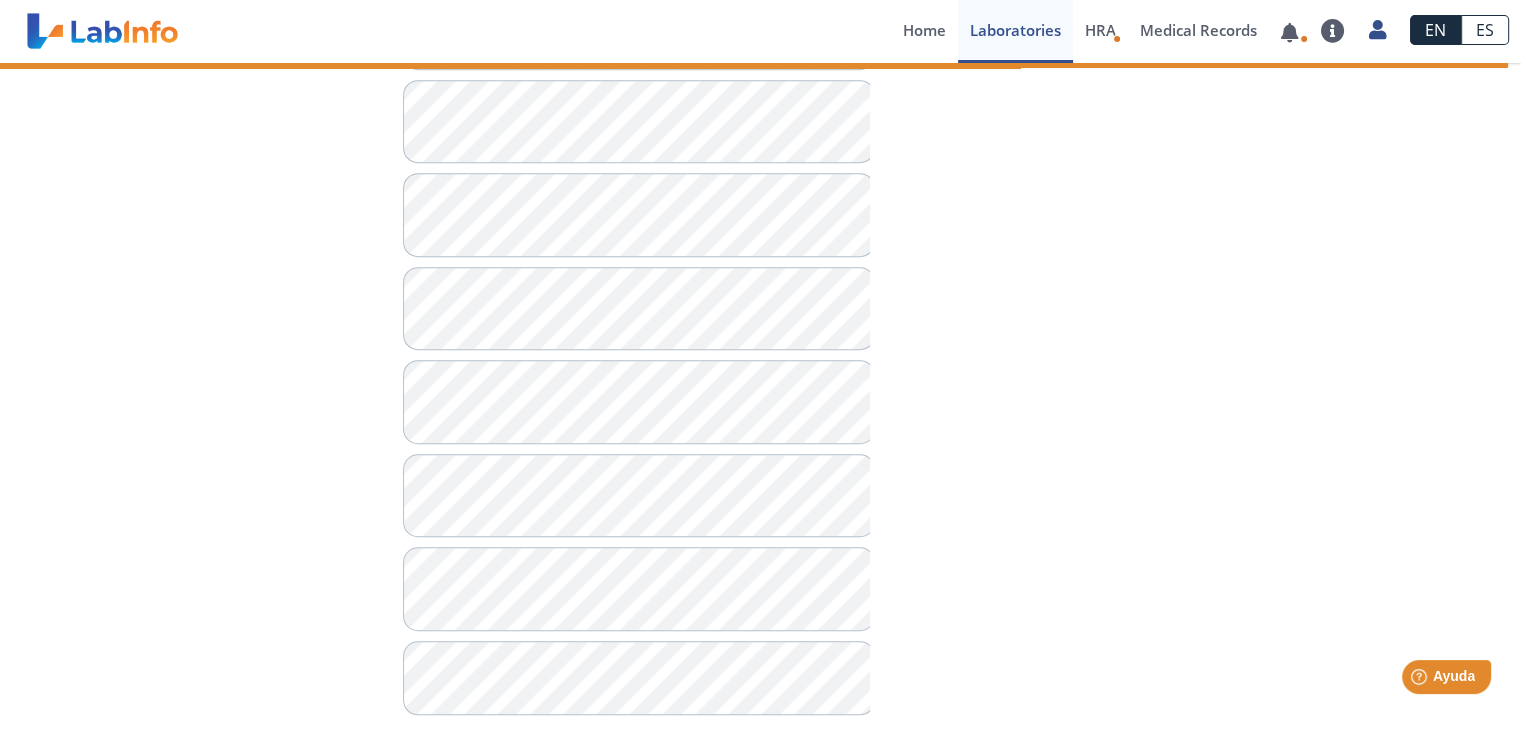 scroll, scrollTop: 1446, scrollLeft: 0, axis: vertical 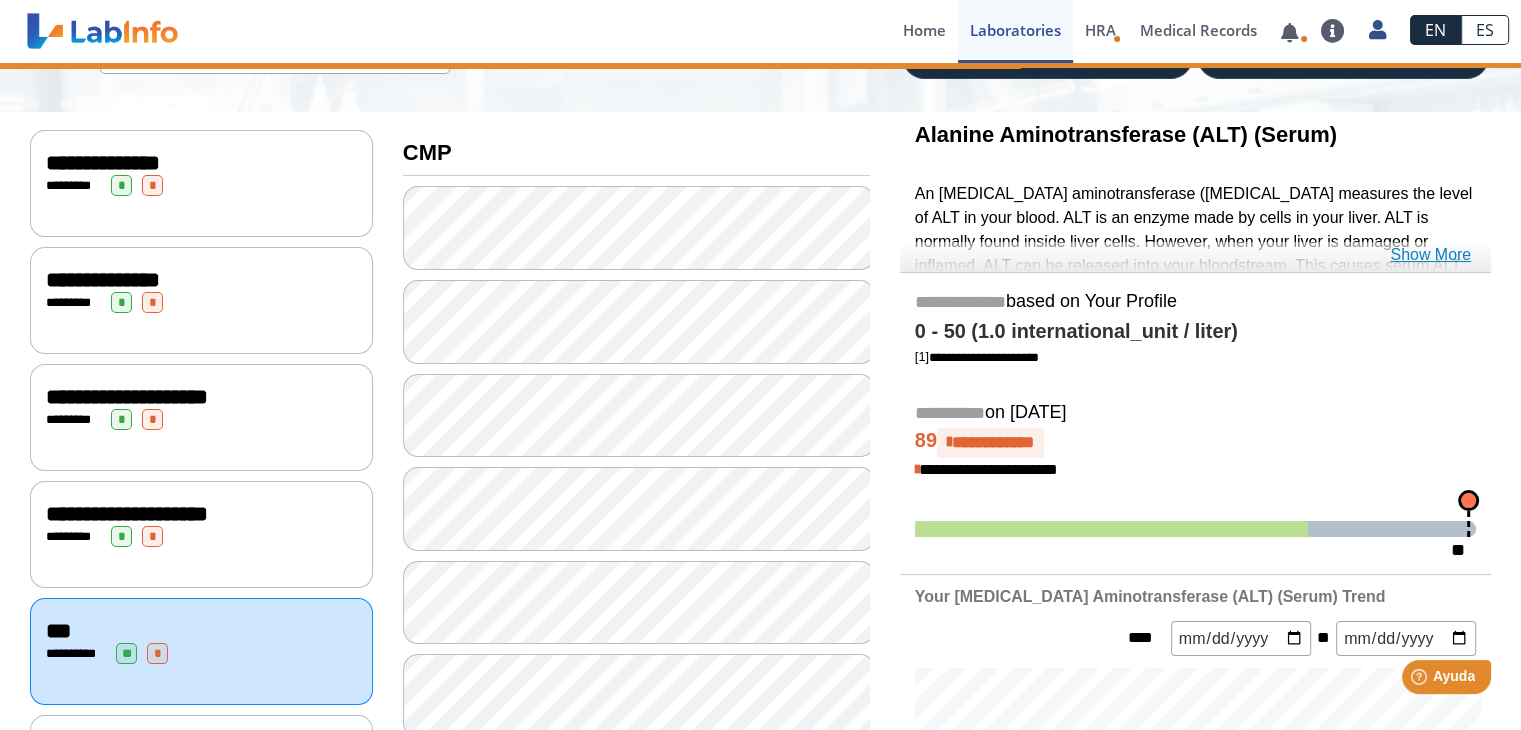 click on "Show More" 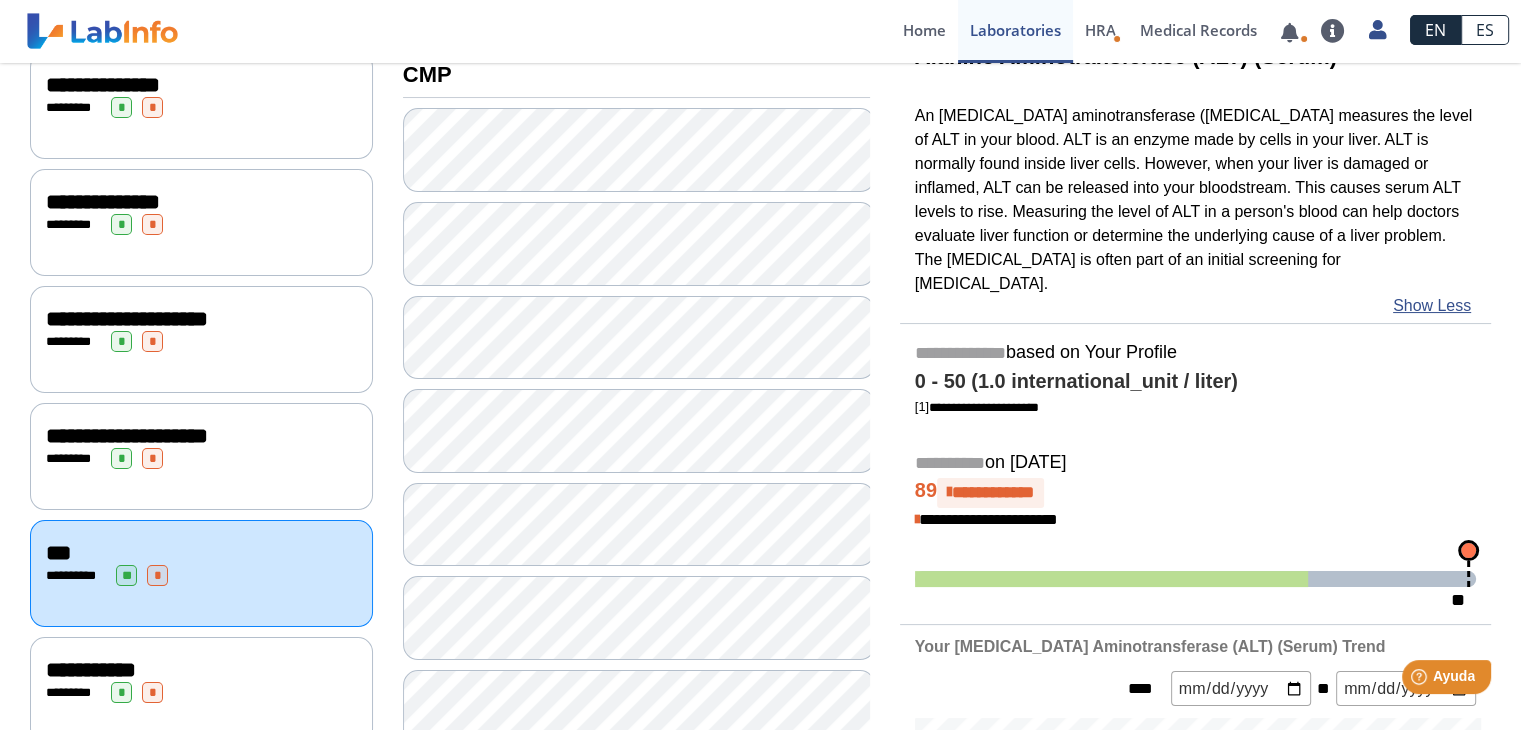scroll, scrollTop: 269, scrollLeft: 0, axis: vertical 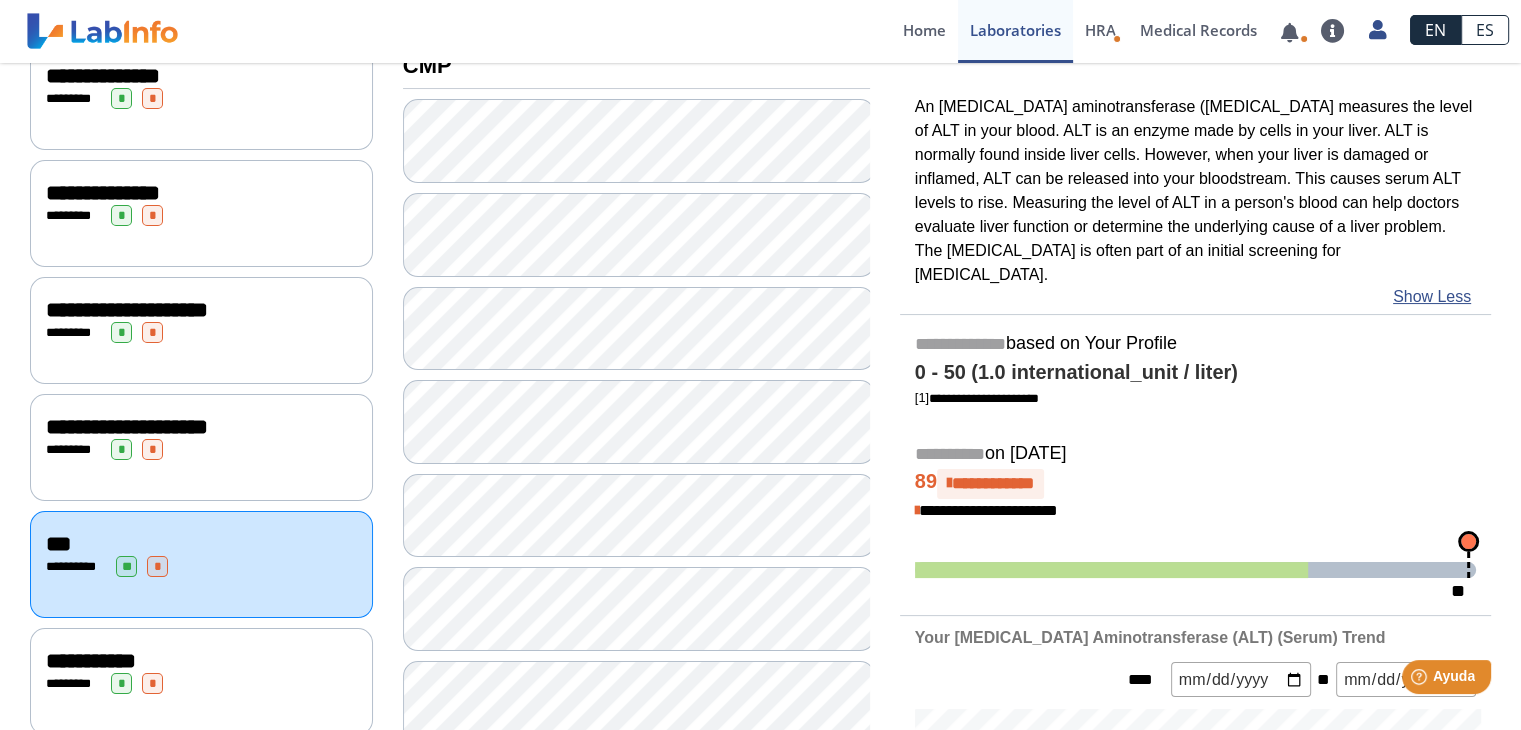 click on "**********" 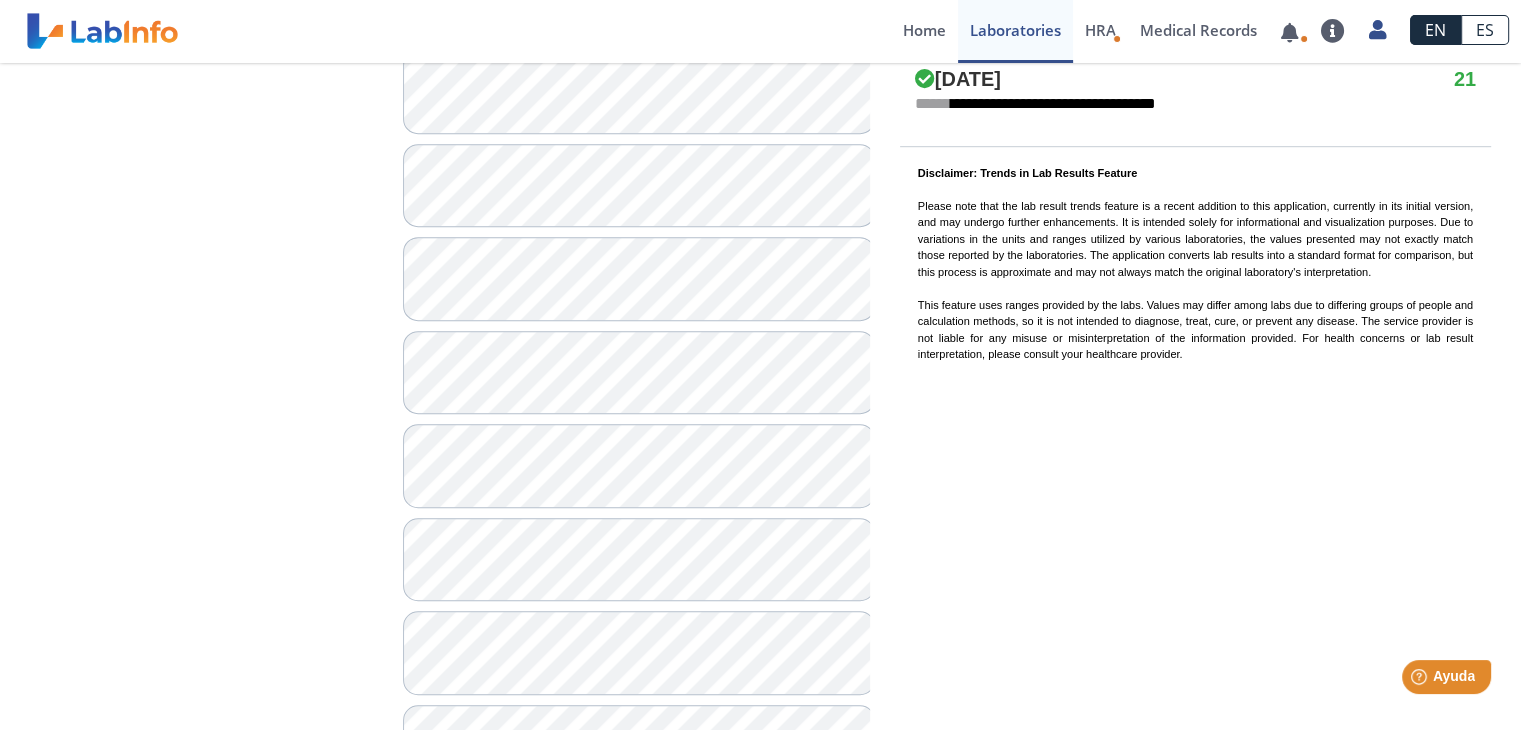 scroll, scrollTop: 1446, scrollLeft: 0, axis: vertical 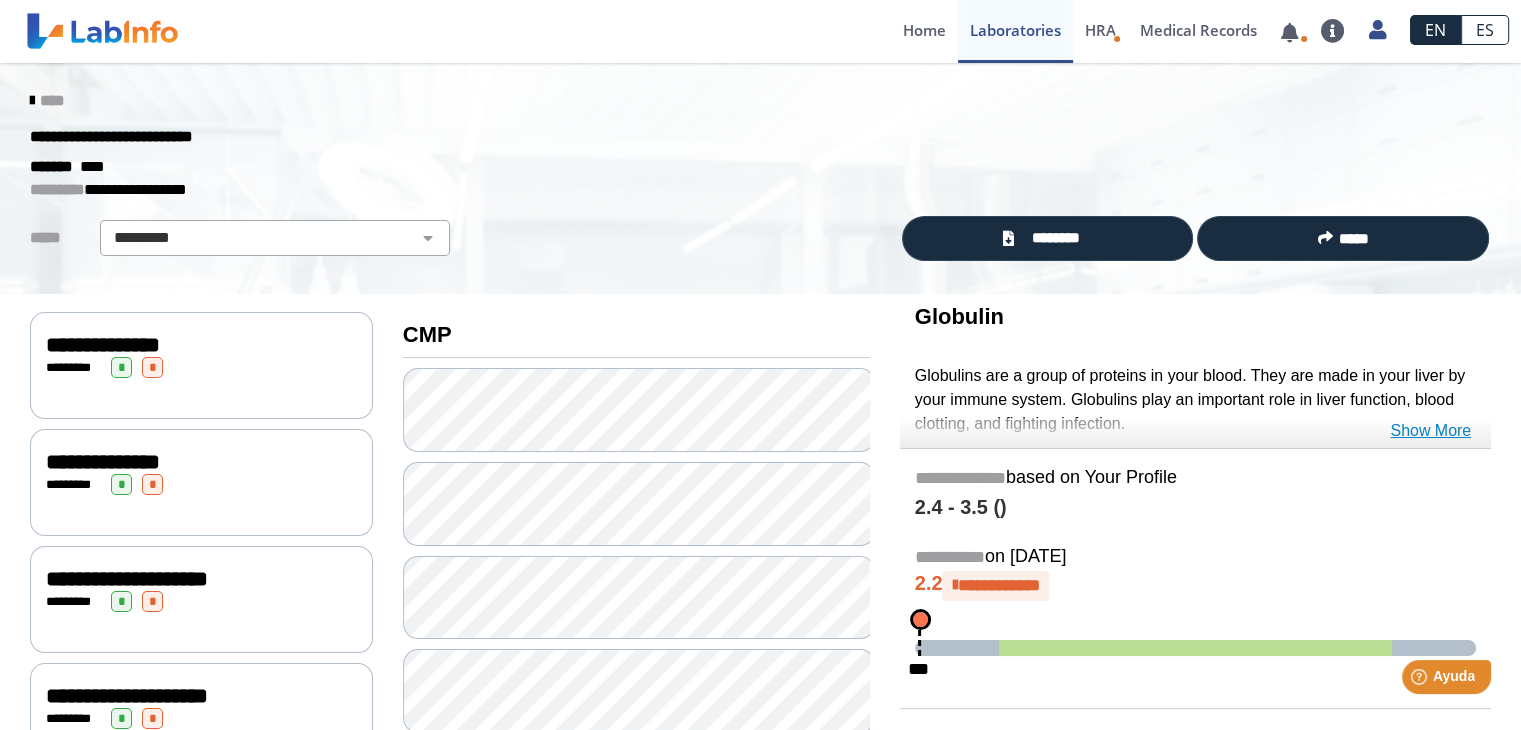 click on "Show More" 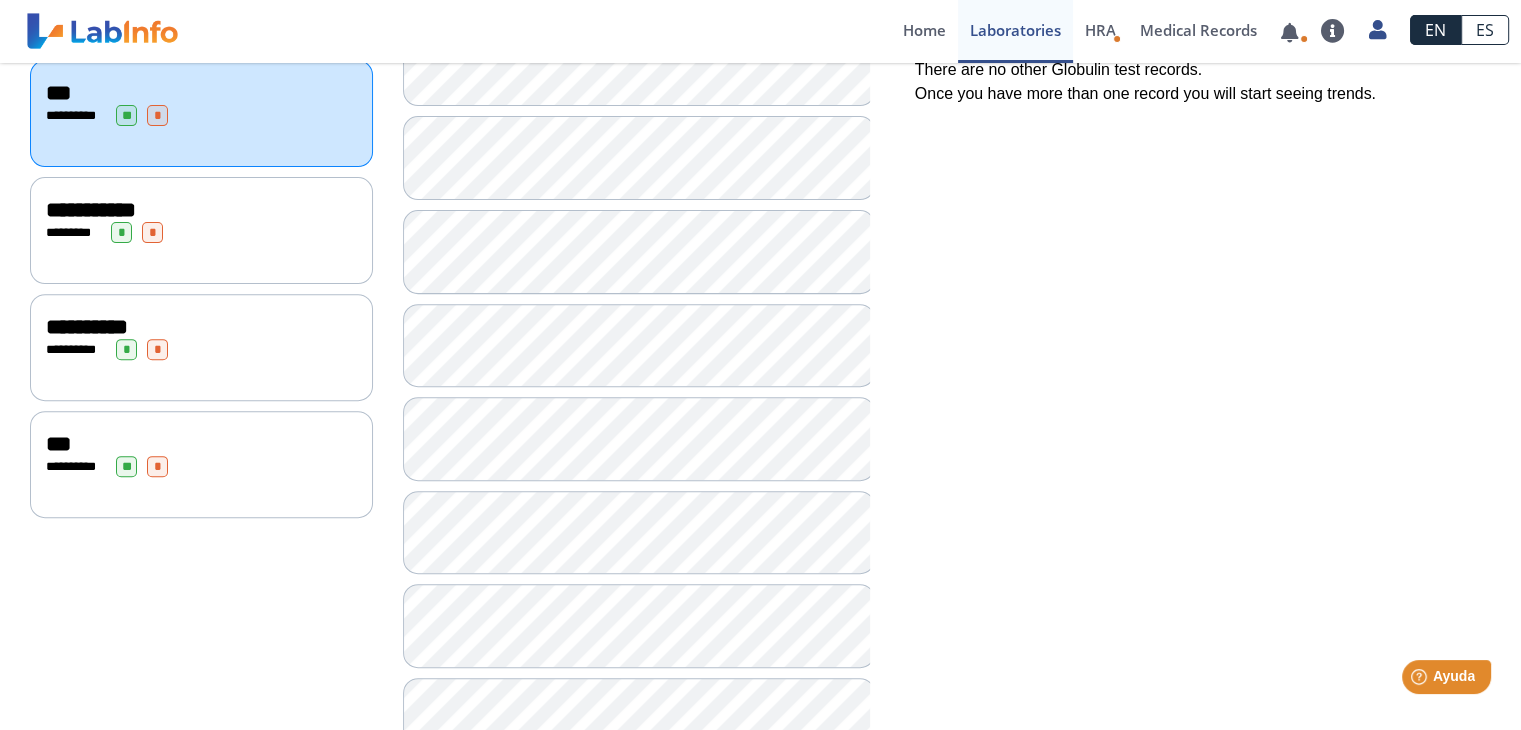scroll, scrollTop: 720, scrollLeft: 0, axis: vertical 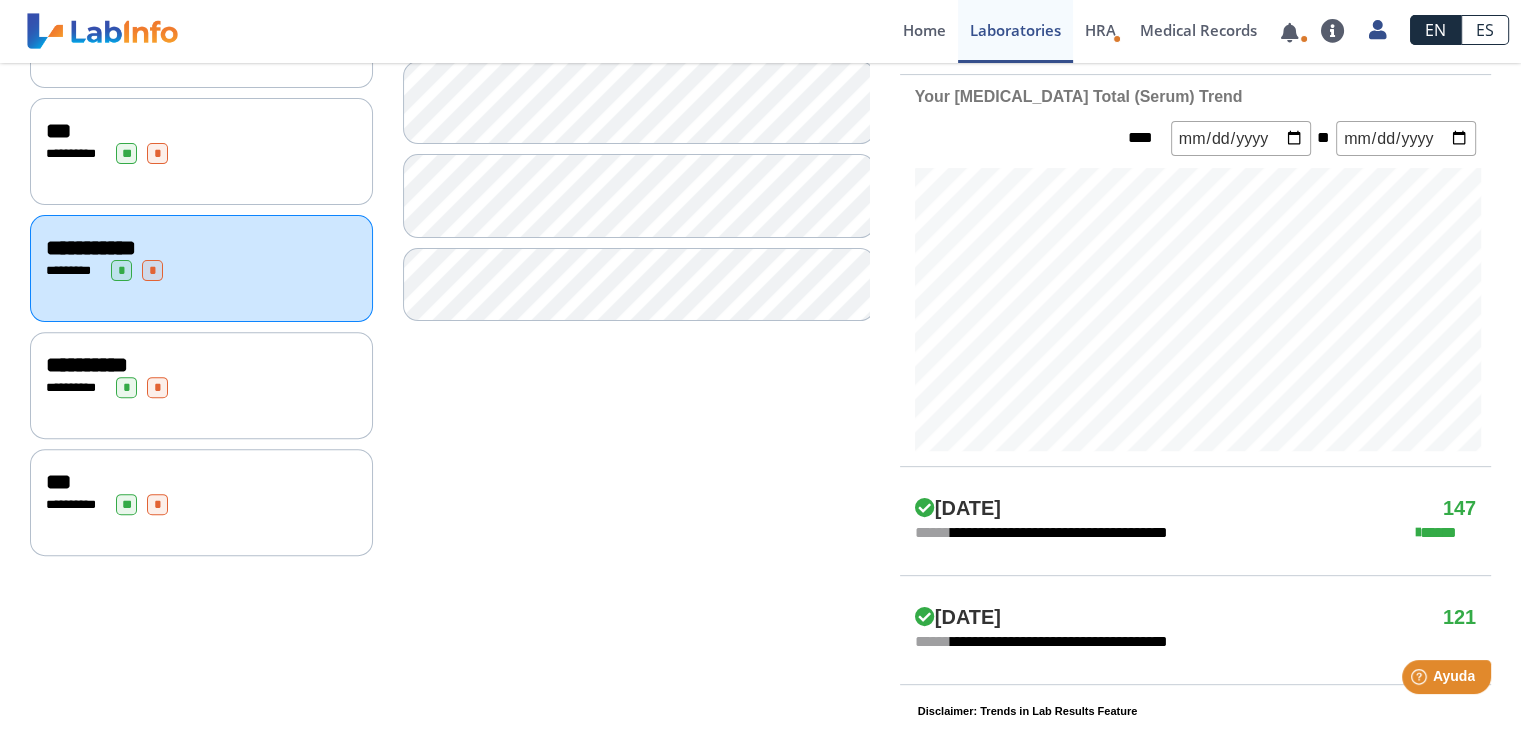click on "***" 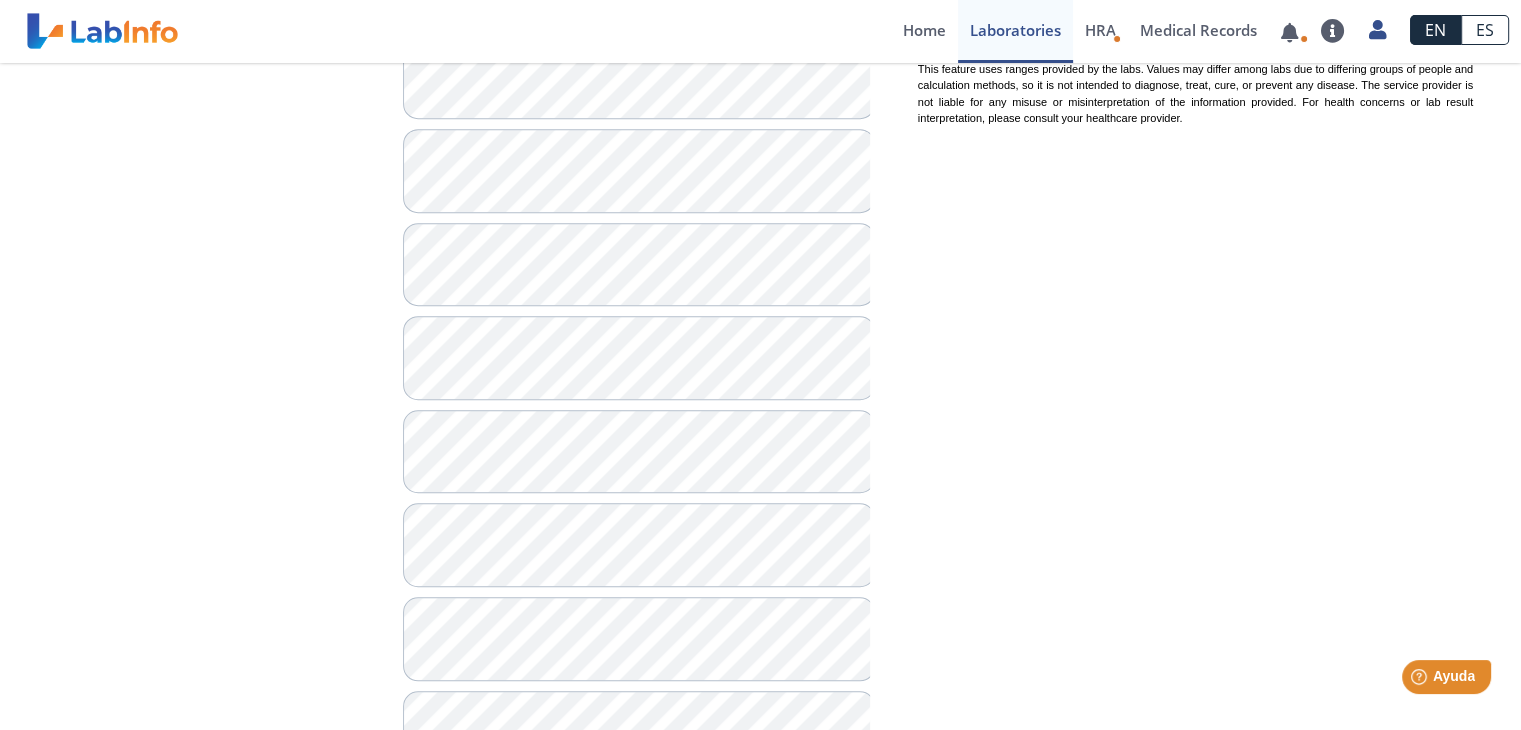 scroll, scrollTop: 1549, scrollLeft: 0, axis: vertical 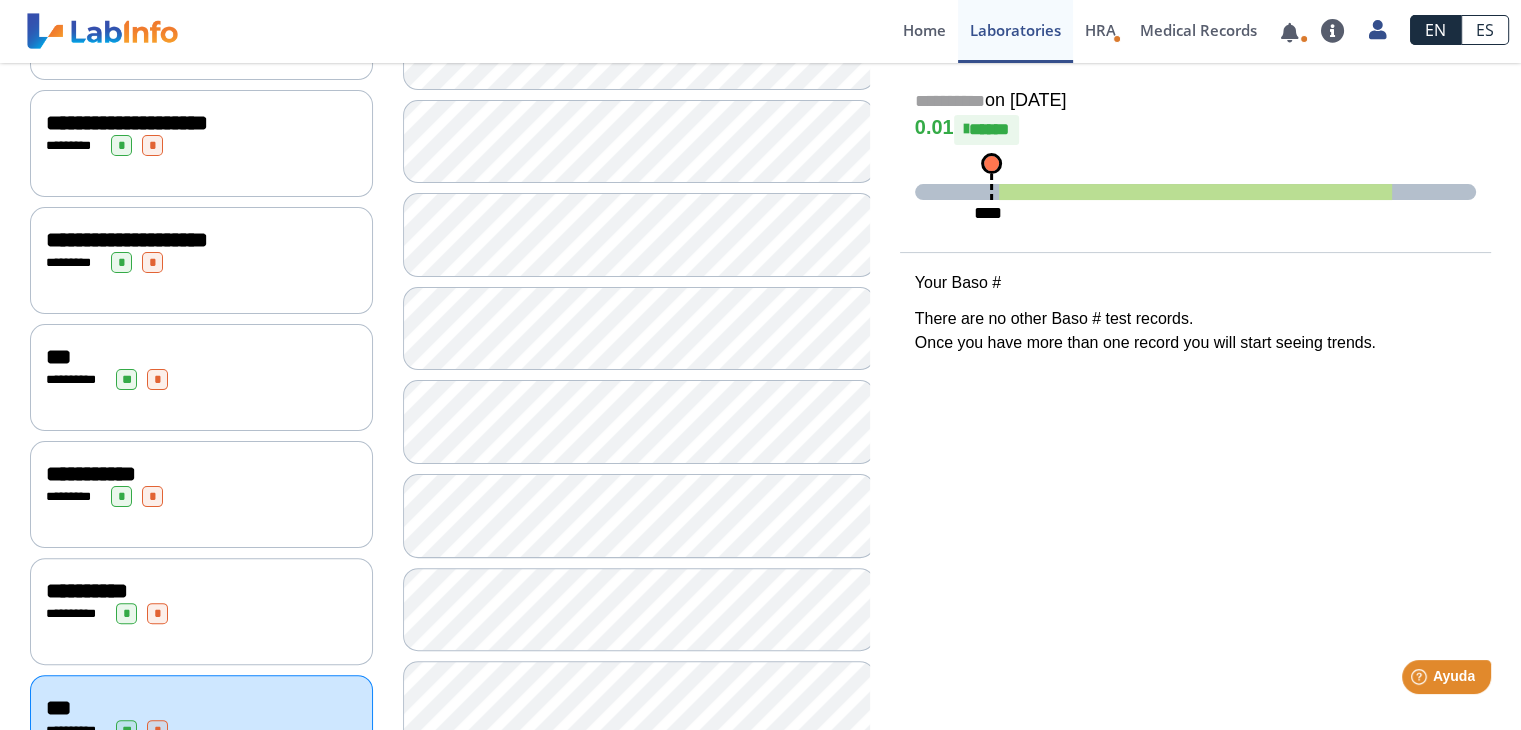 click on "** ******* ** *" 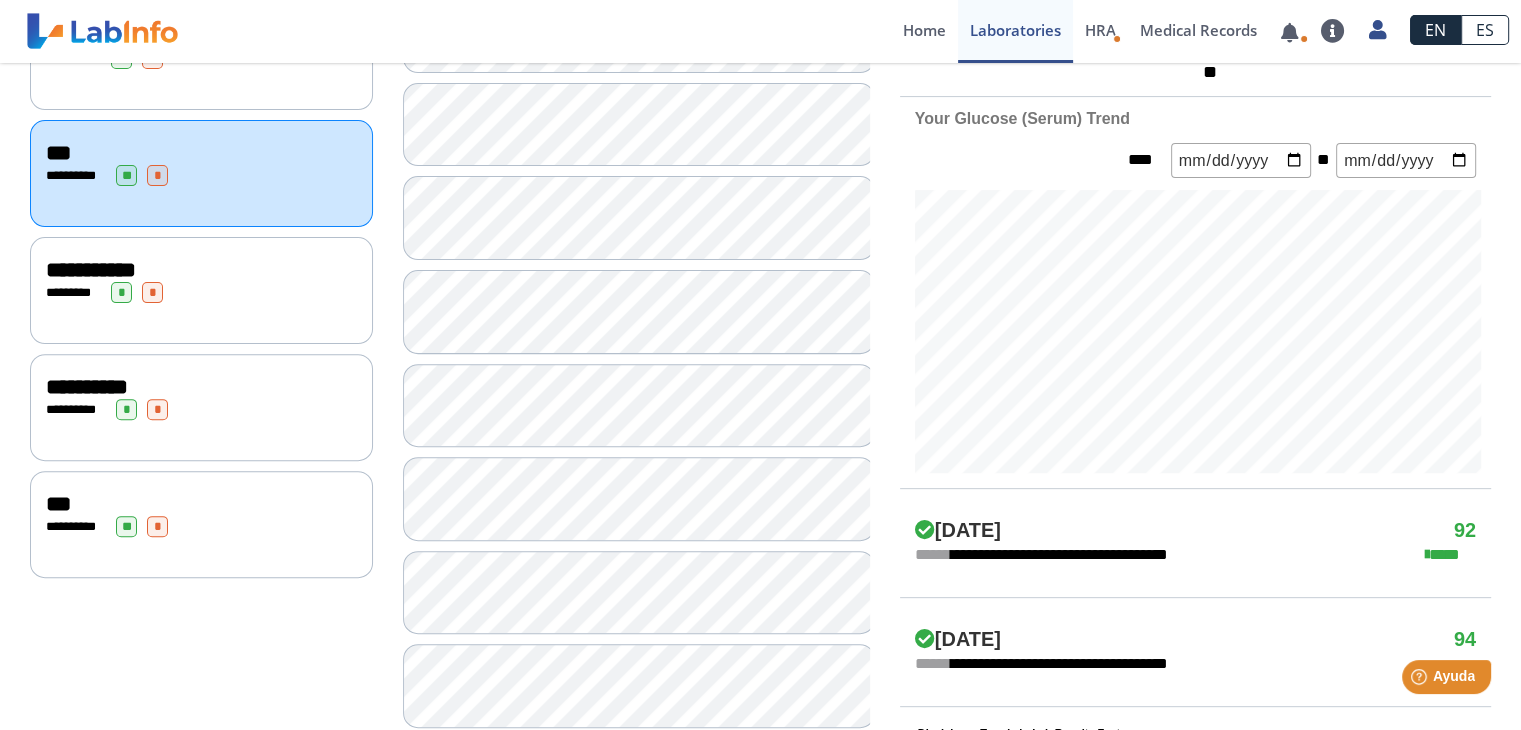 scroll, scrollTop: 660, scrollLeft: 0, axis: vertical 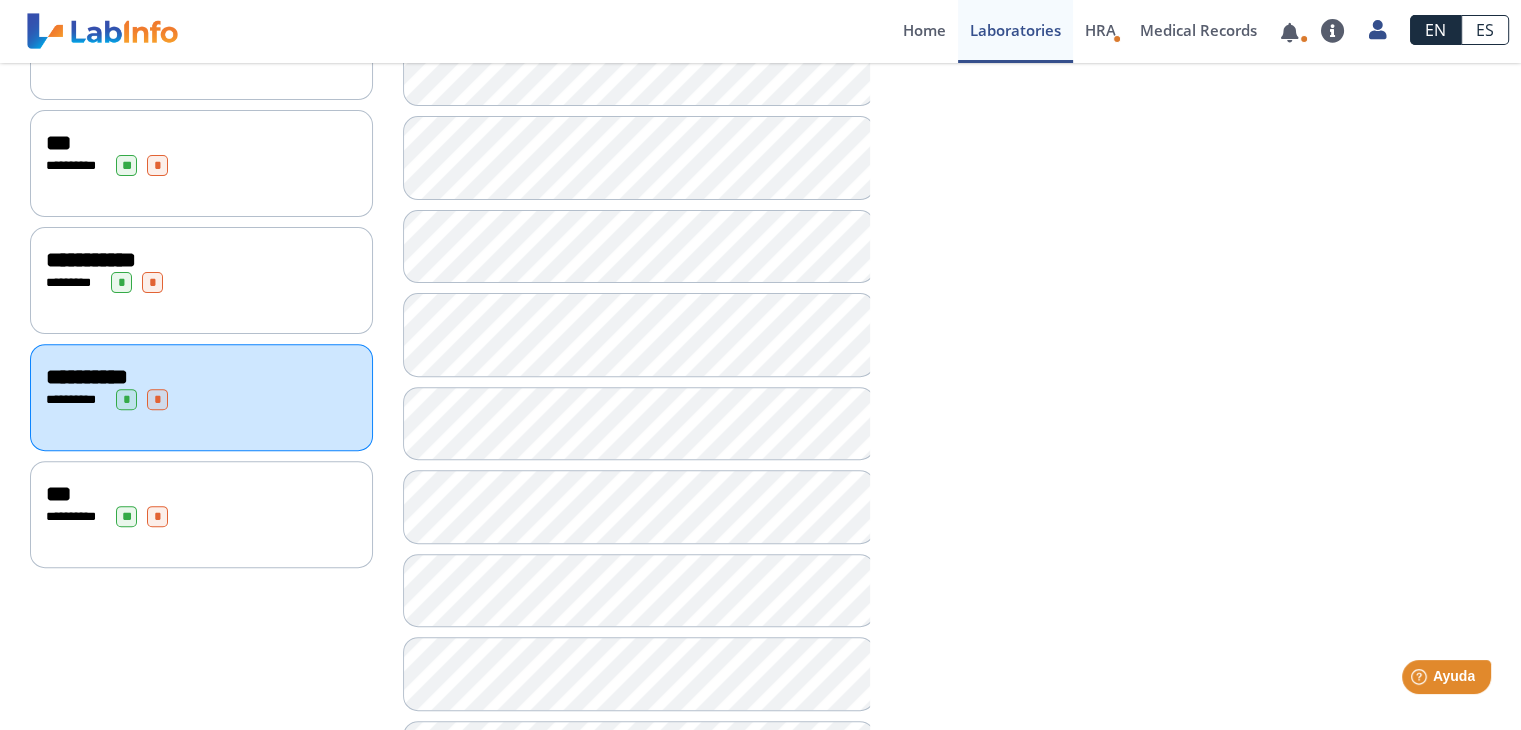 click on "** ******* ** *" 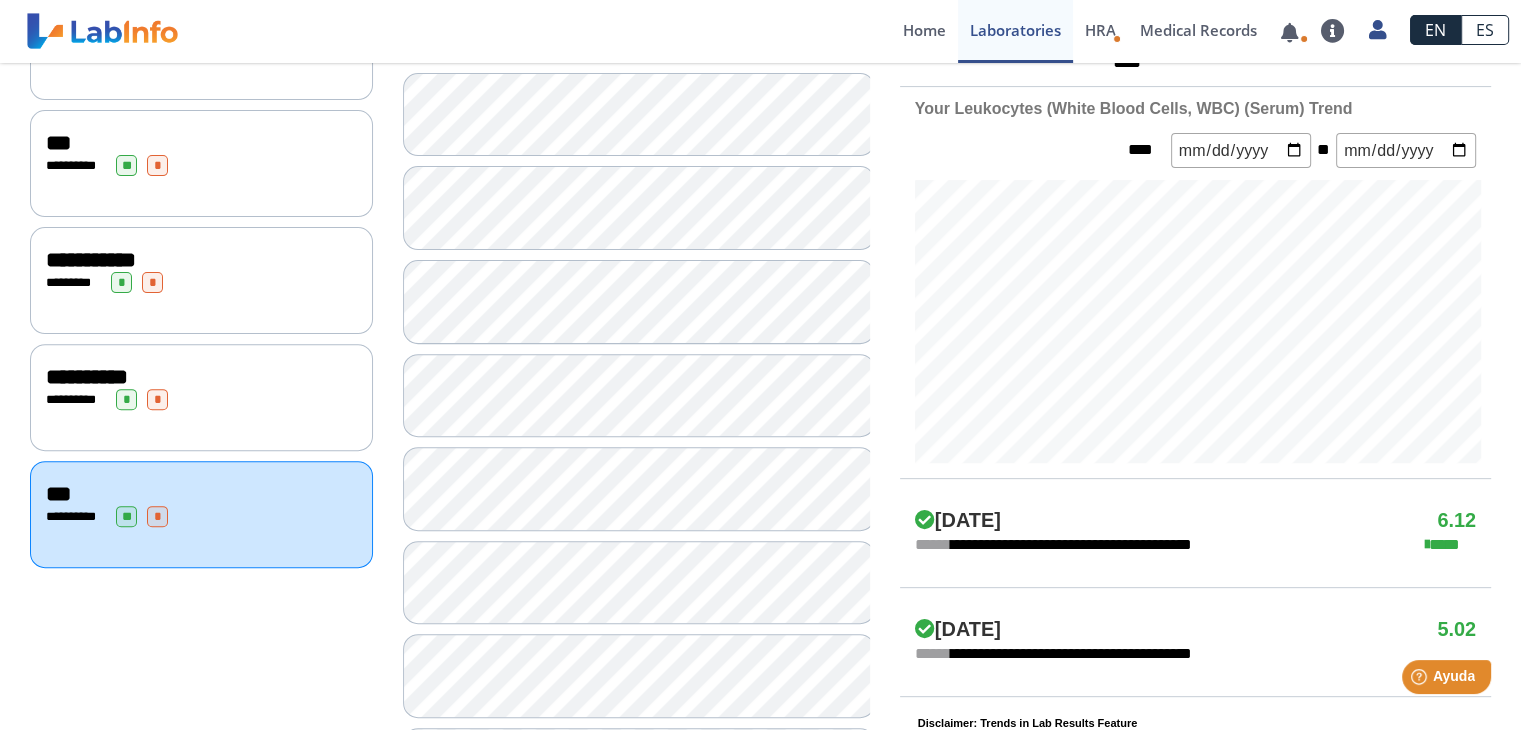 click on "**********" 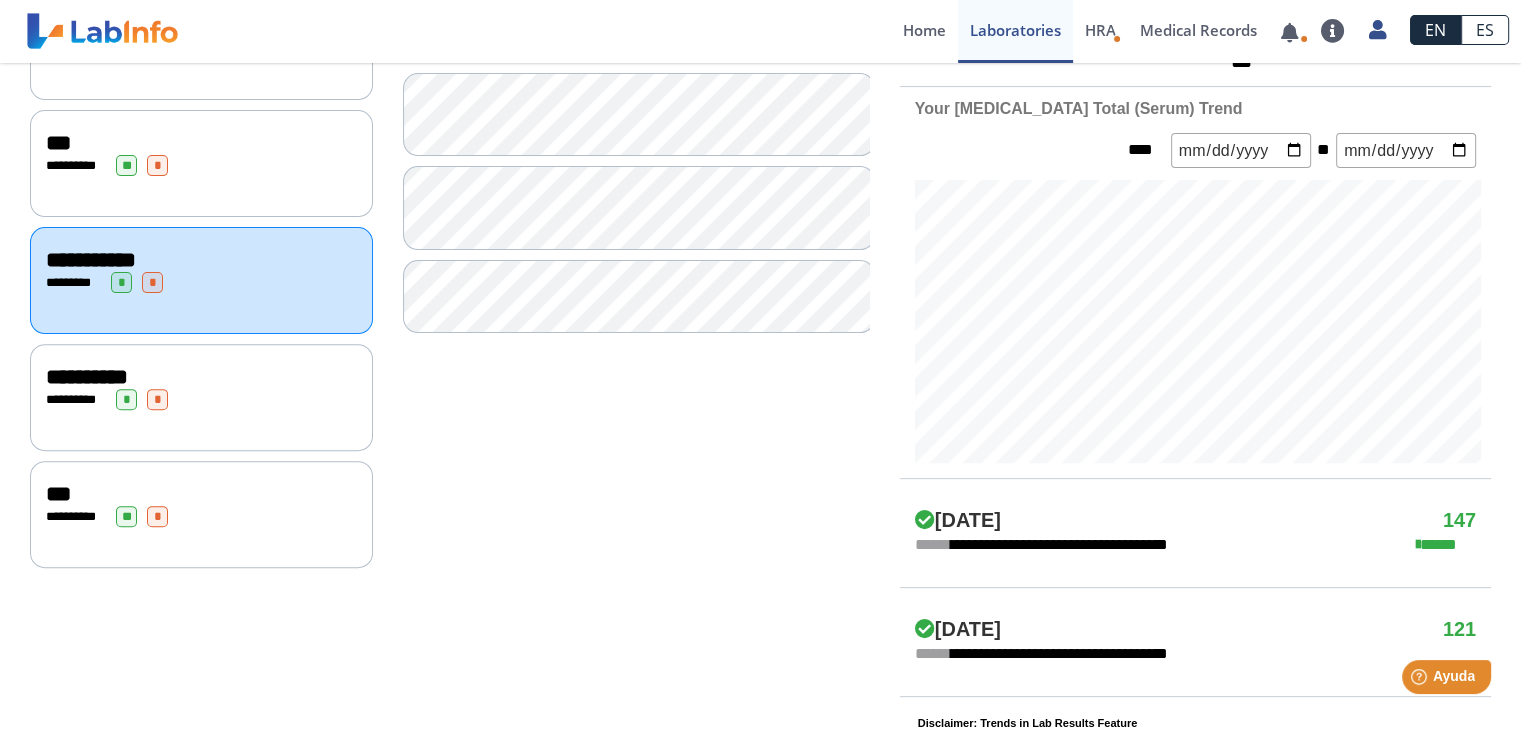 scroll, scrollTop: 353, scrollLeft: 0, axis: vertical 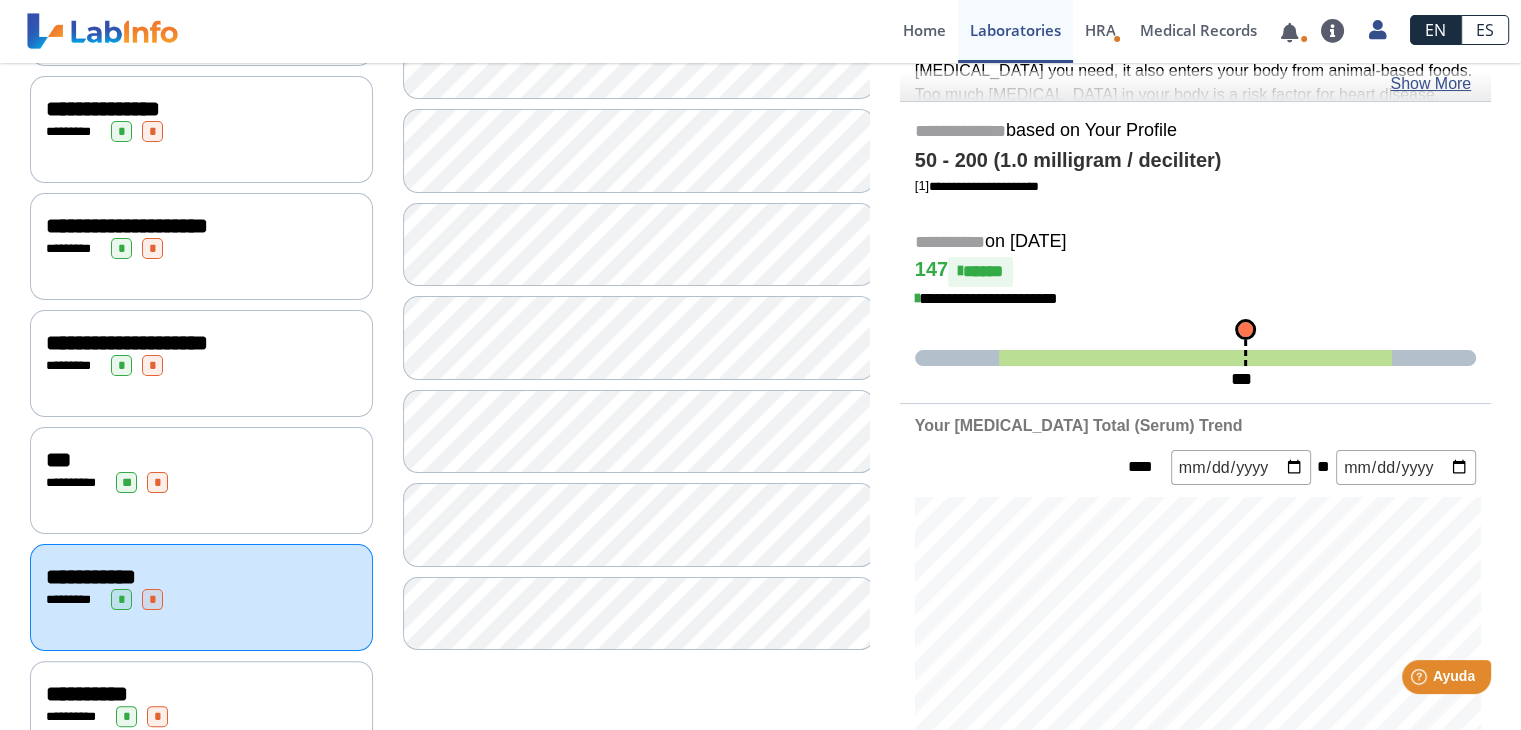 click on "***" 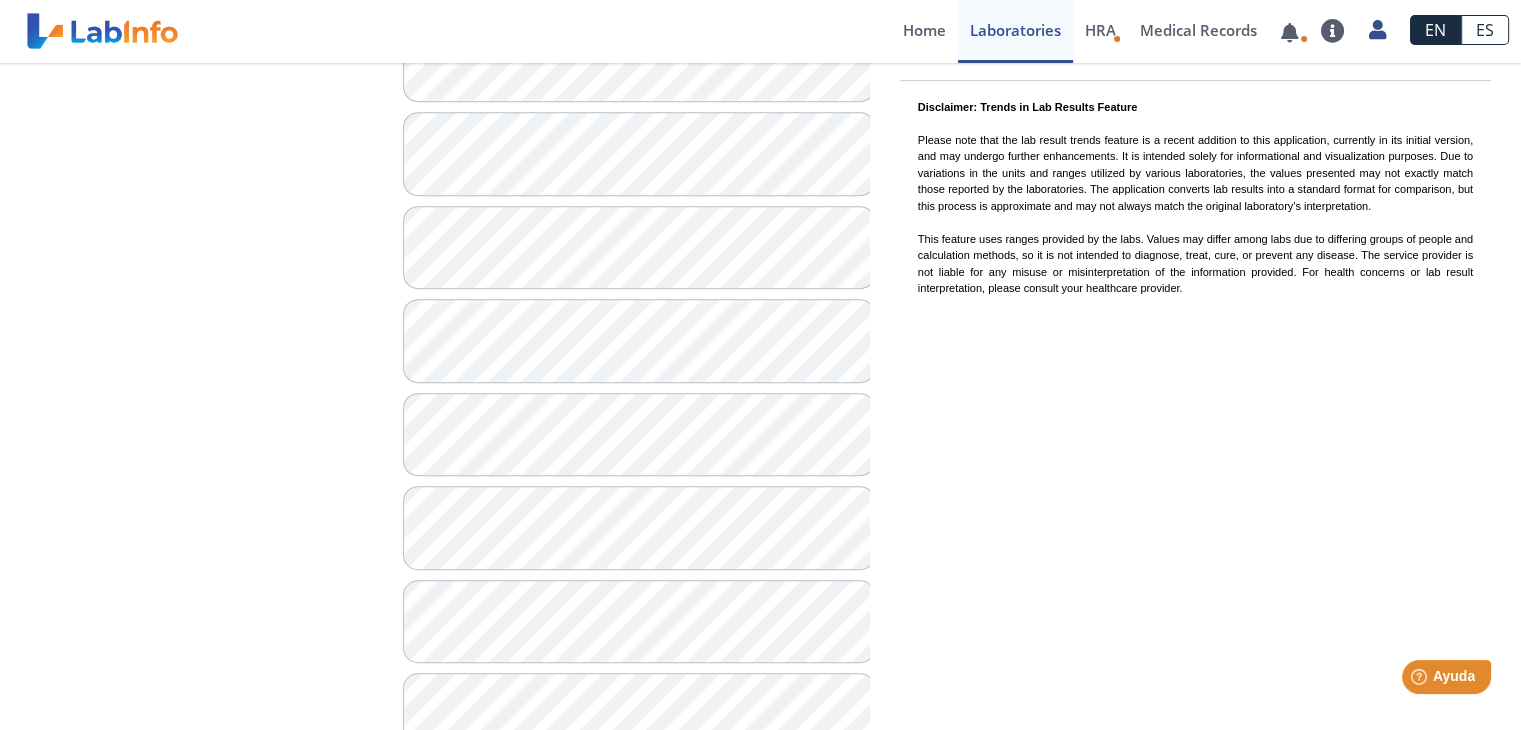 scroll, scrollTop: 1446, scrollLeft: 0, axis: vertical 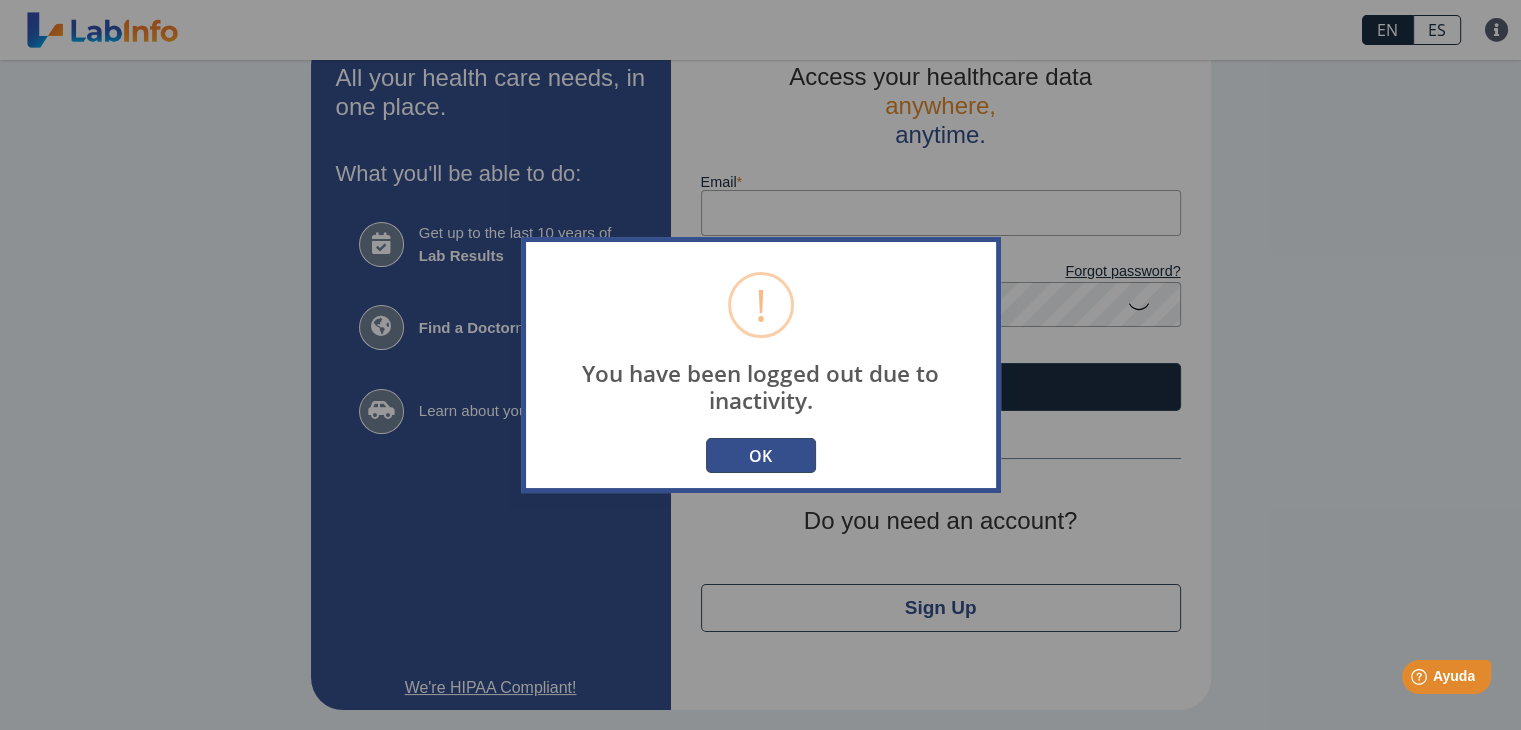 click on "OK" at bounding box center [761, 455] 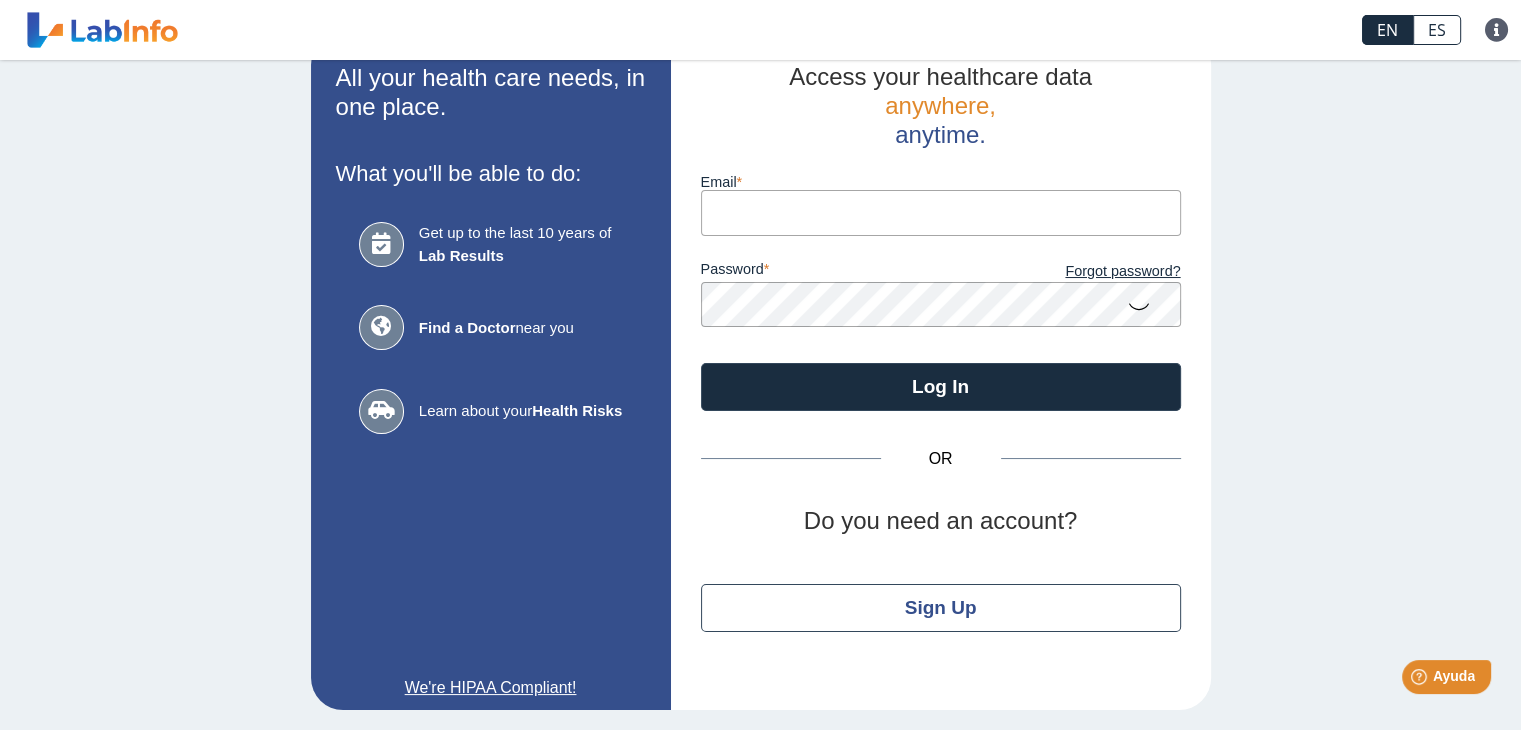 click on "Email" at bounding box center (941, 212) 